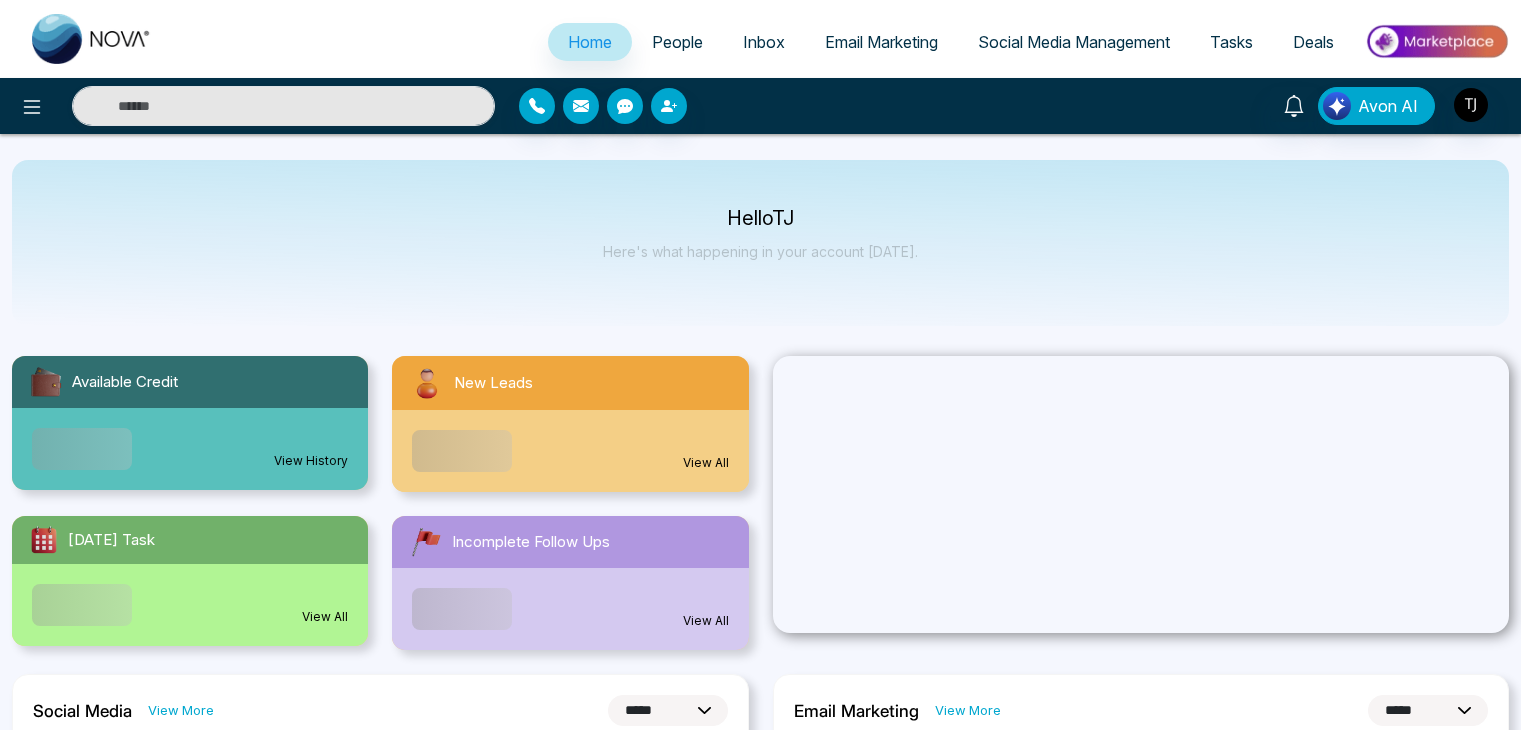 select on "*" 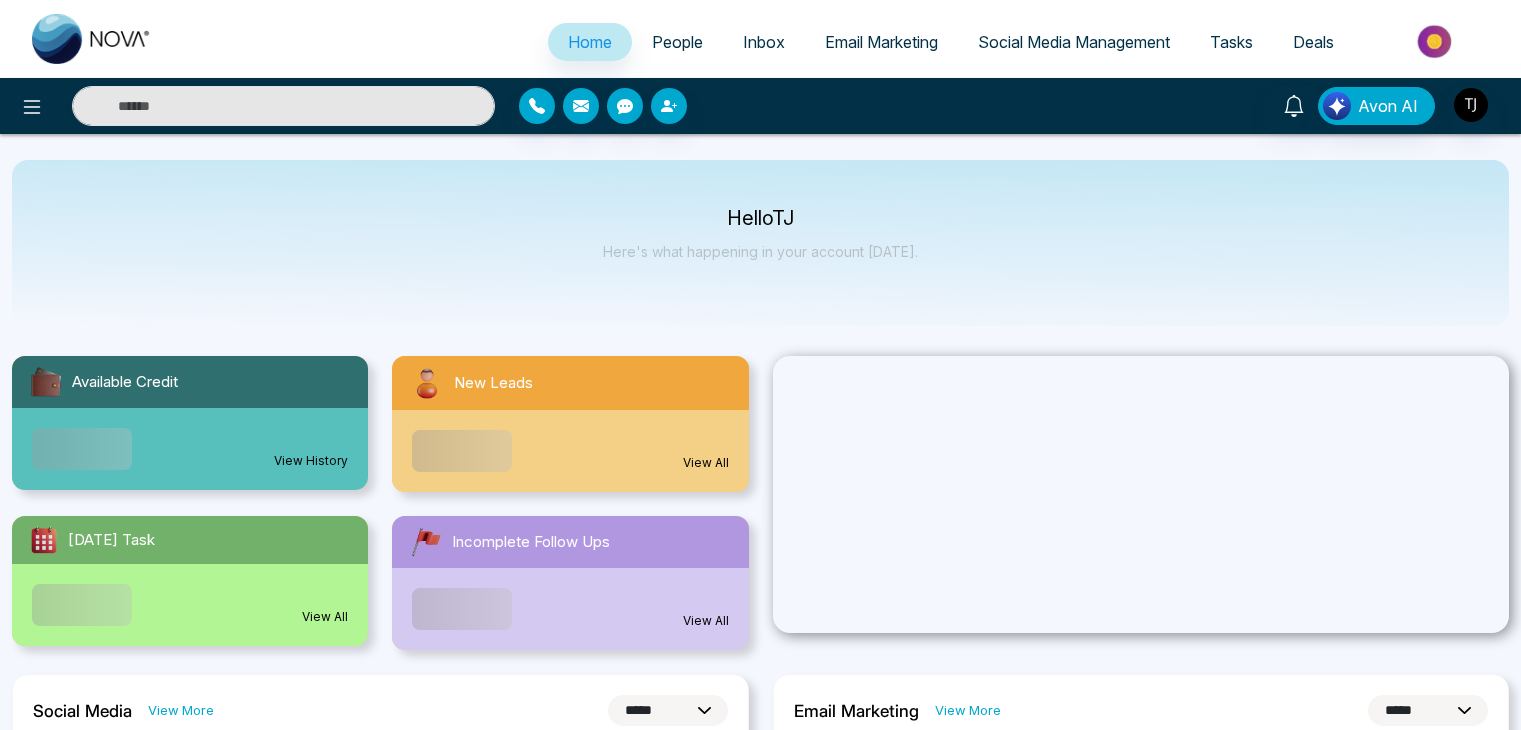 select on "*" 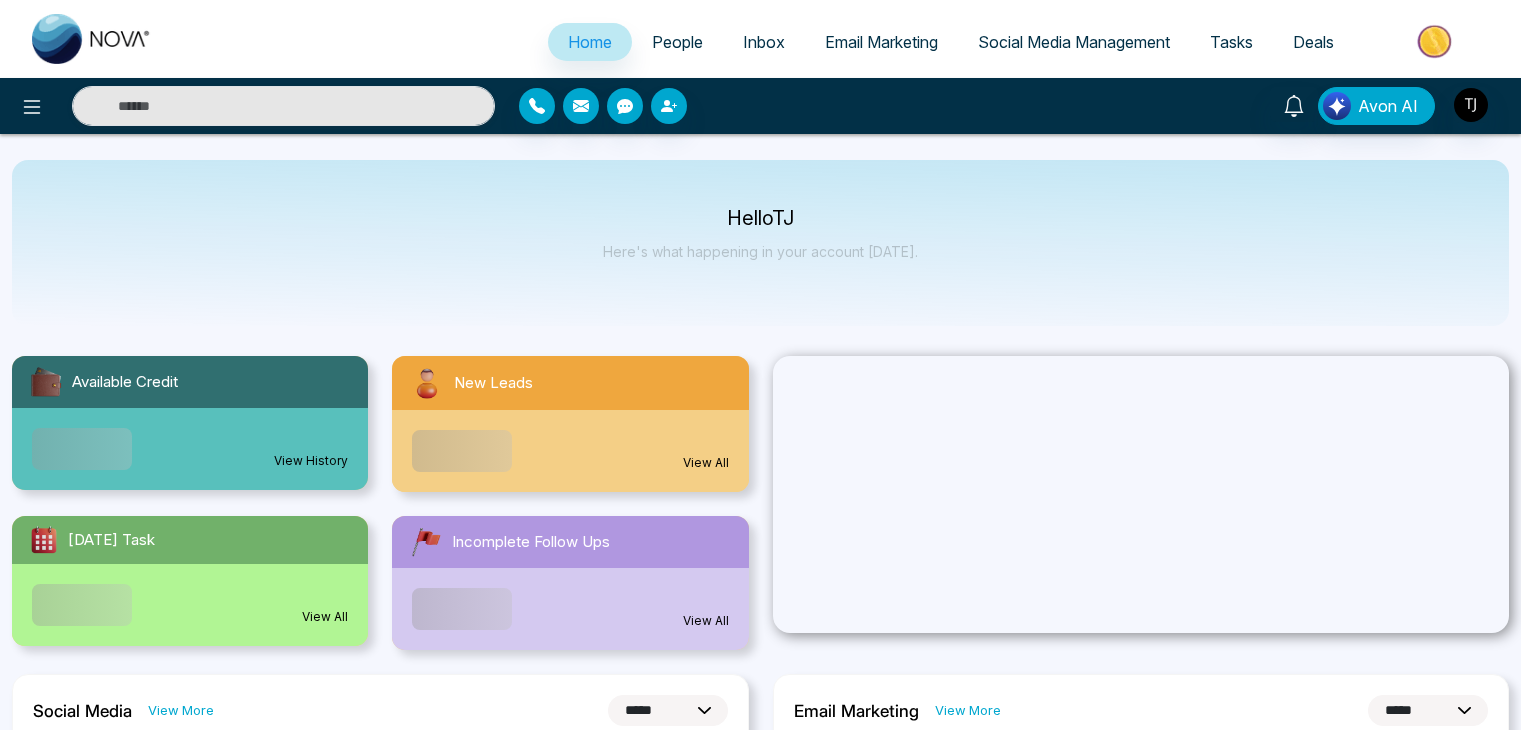 scroll, scrollTop: 0, scrollLeft: 0, axis: both 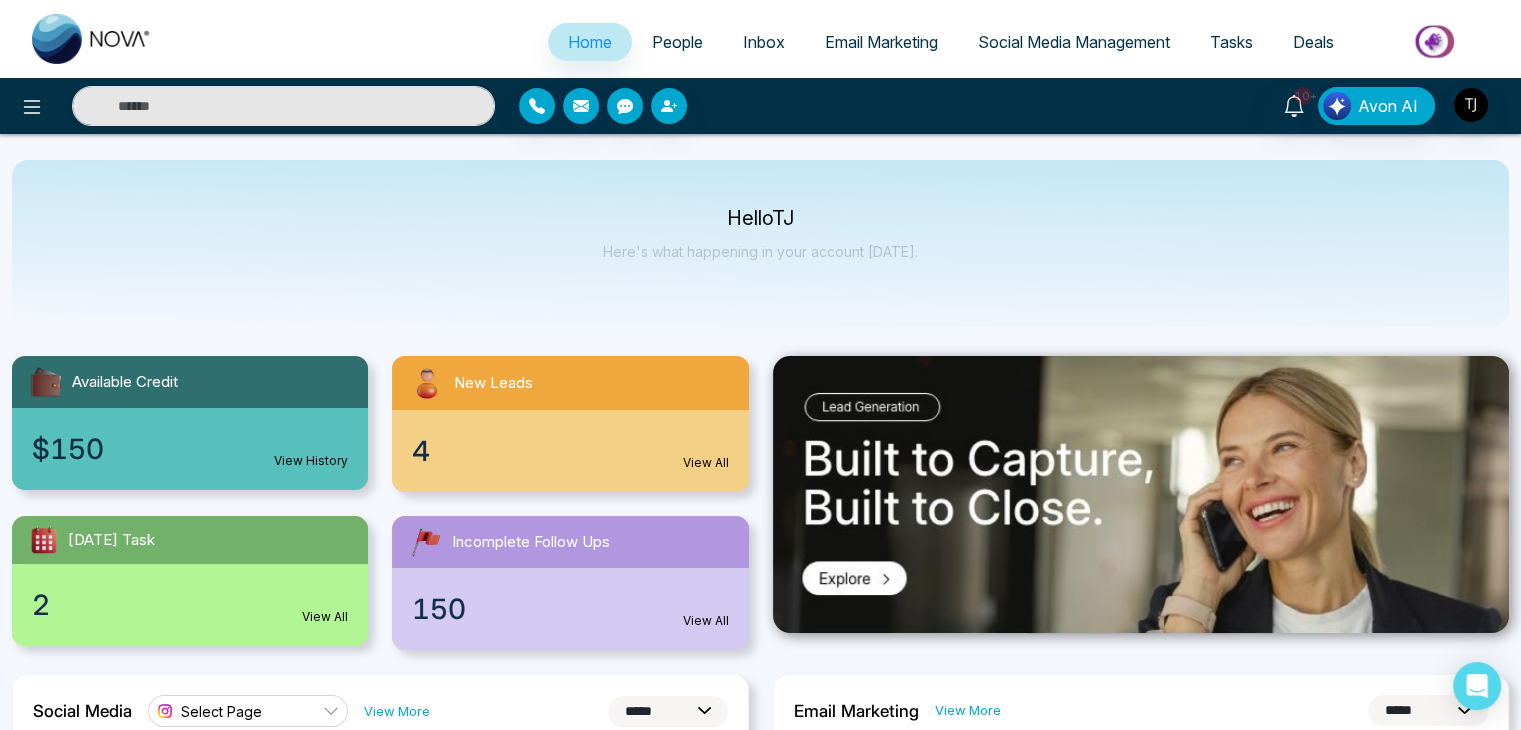 click at bounding box center [1436, 41] 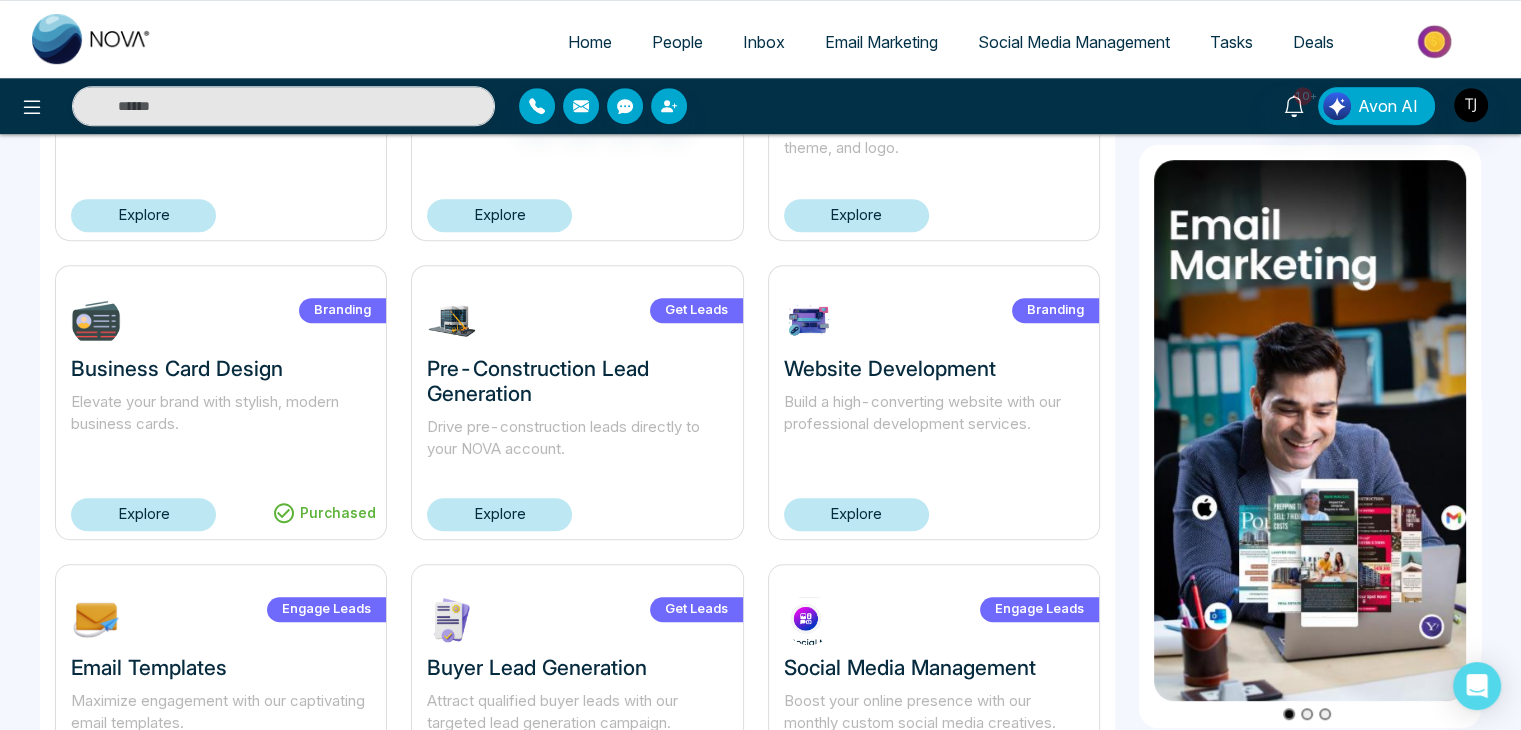 scroll, scrollTop: 1204, scrollLeft: 0, axis: vertical 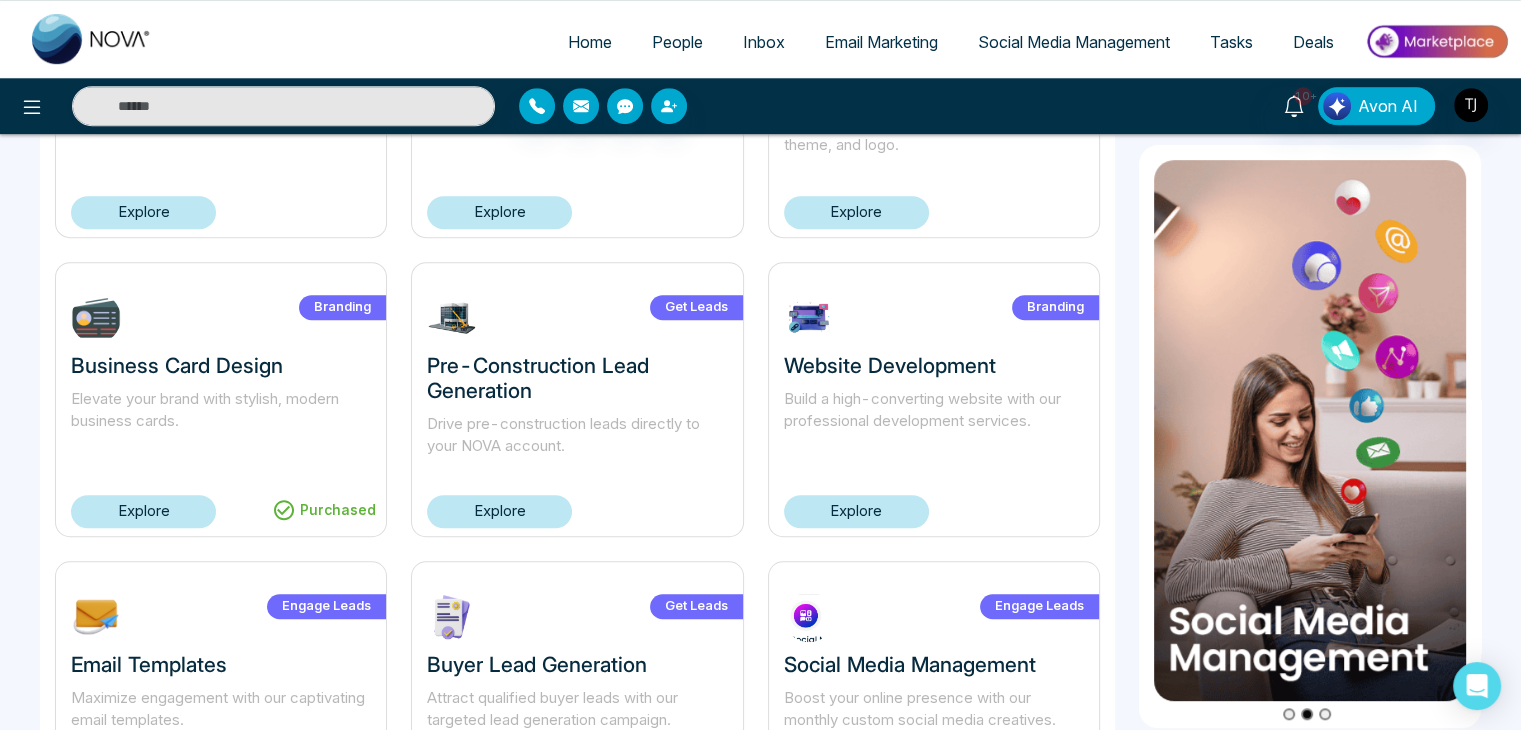 click on "Purchased Branding Business Card Design Elevate your brand with stylish, modern business cards. Explore" at bounding box center [221, 399] 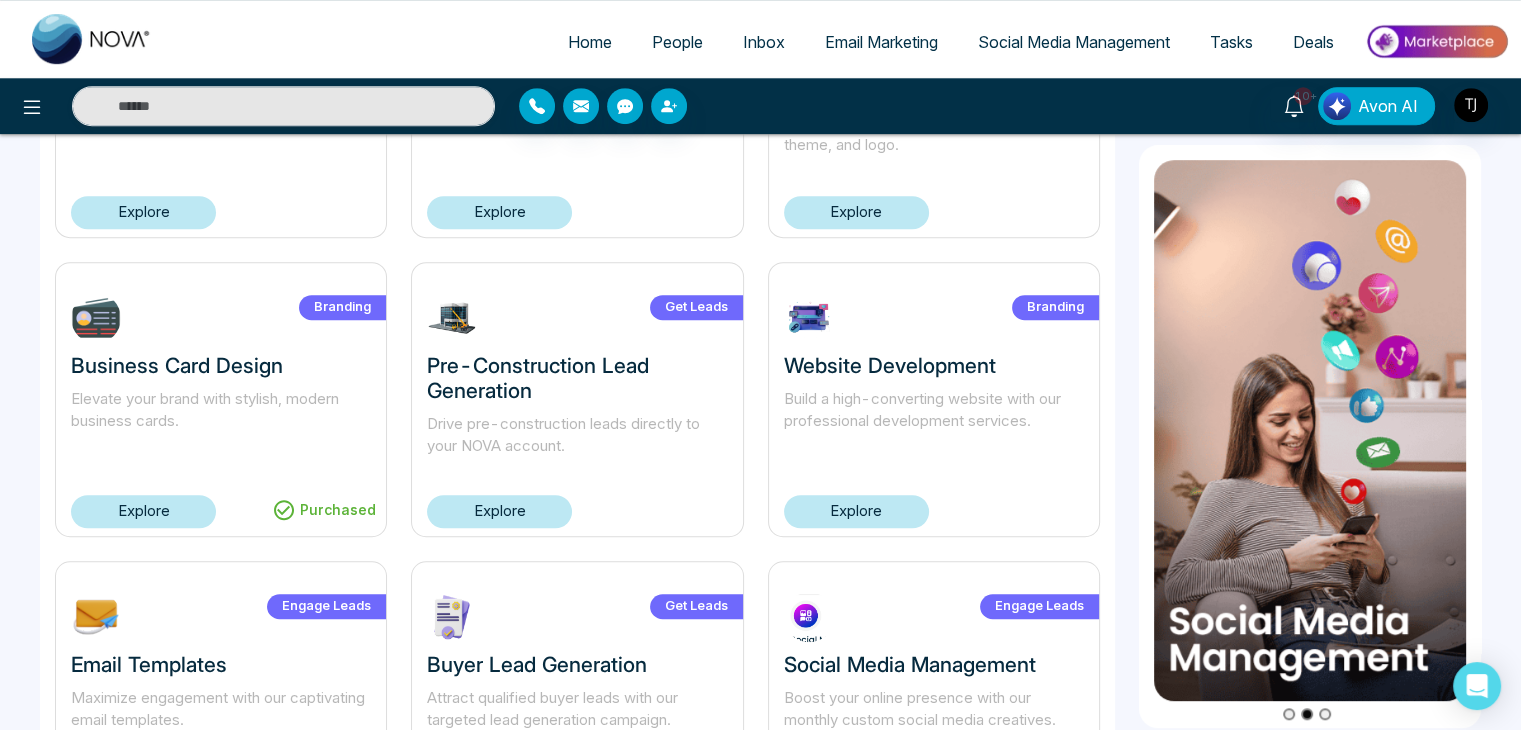 click on "Explore" at bounding box center (143, 511) 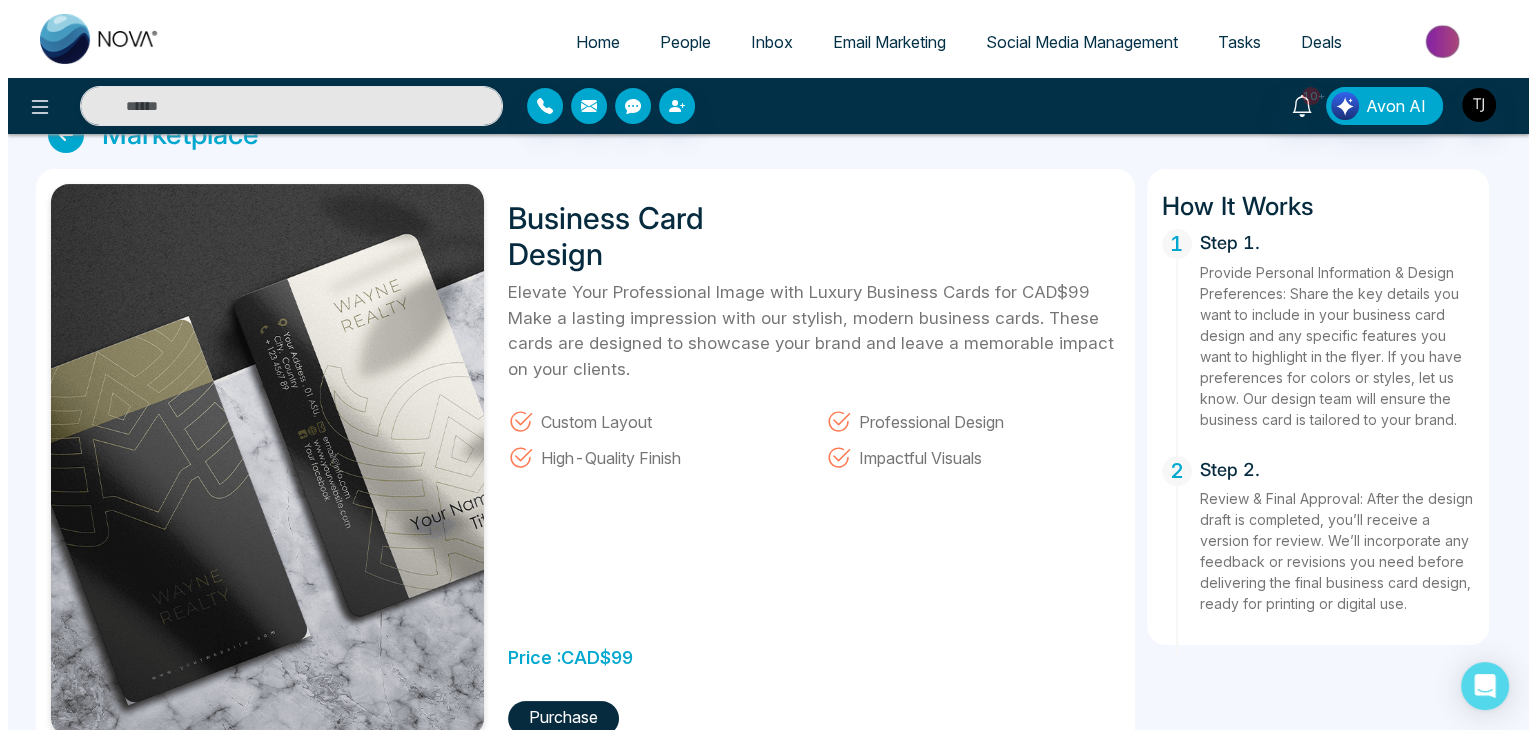 scroll, scrollTop: 0, scrollLeft: 0, axis: both 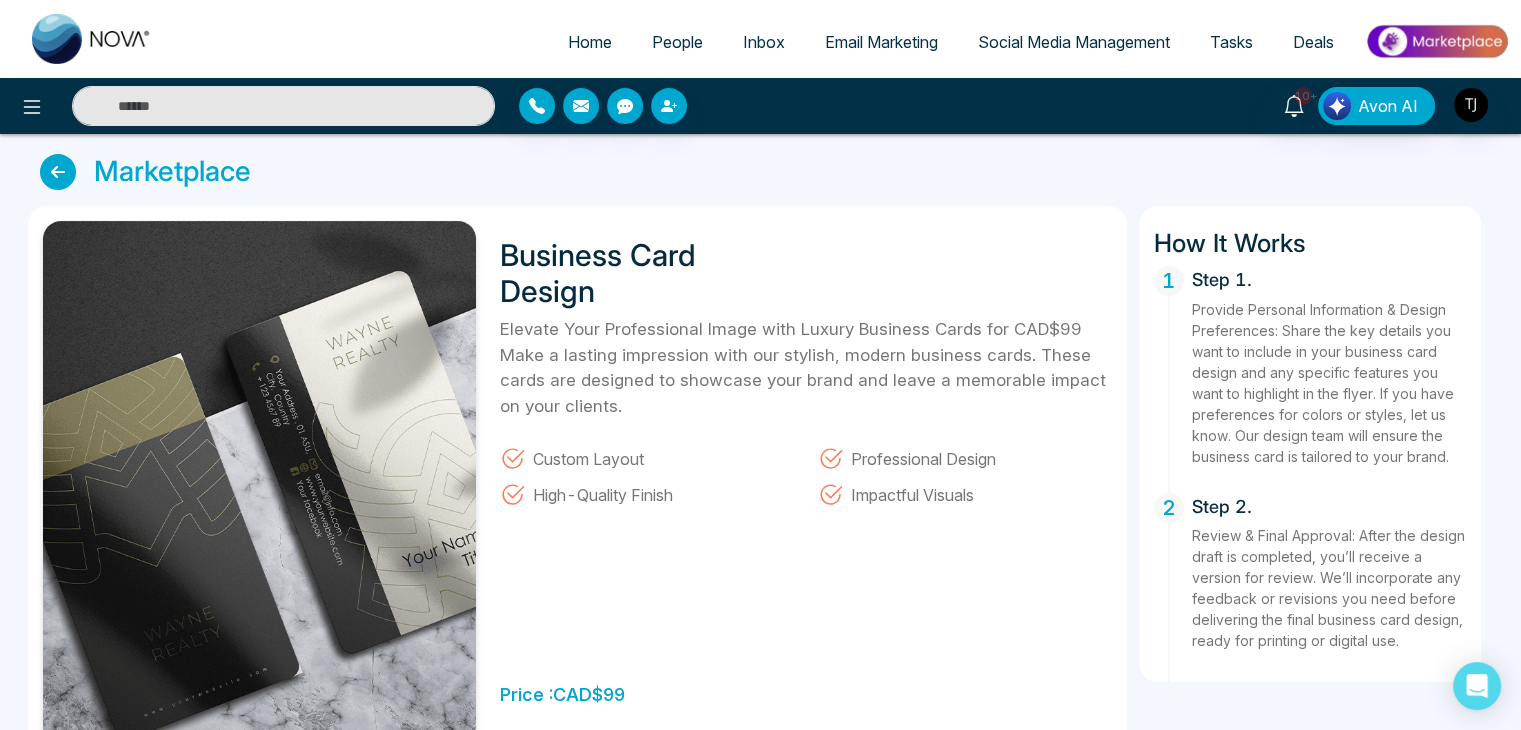 click on "Home" at bounding box center (590, 42) 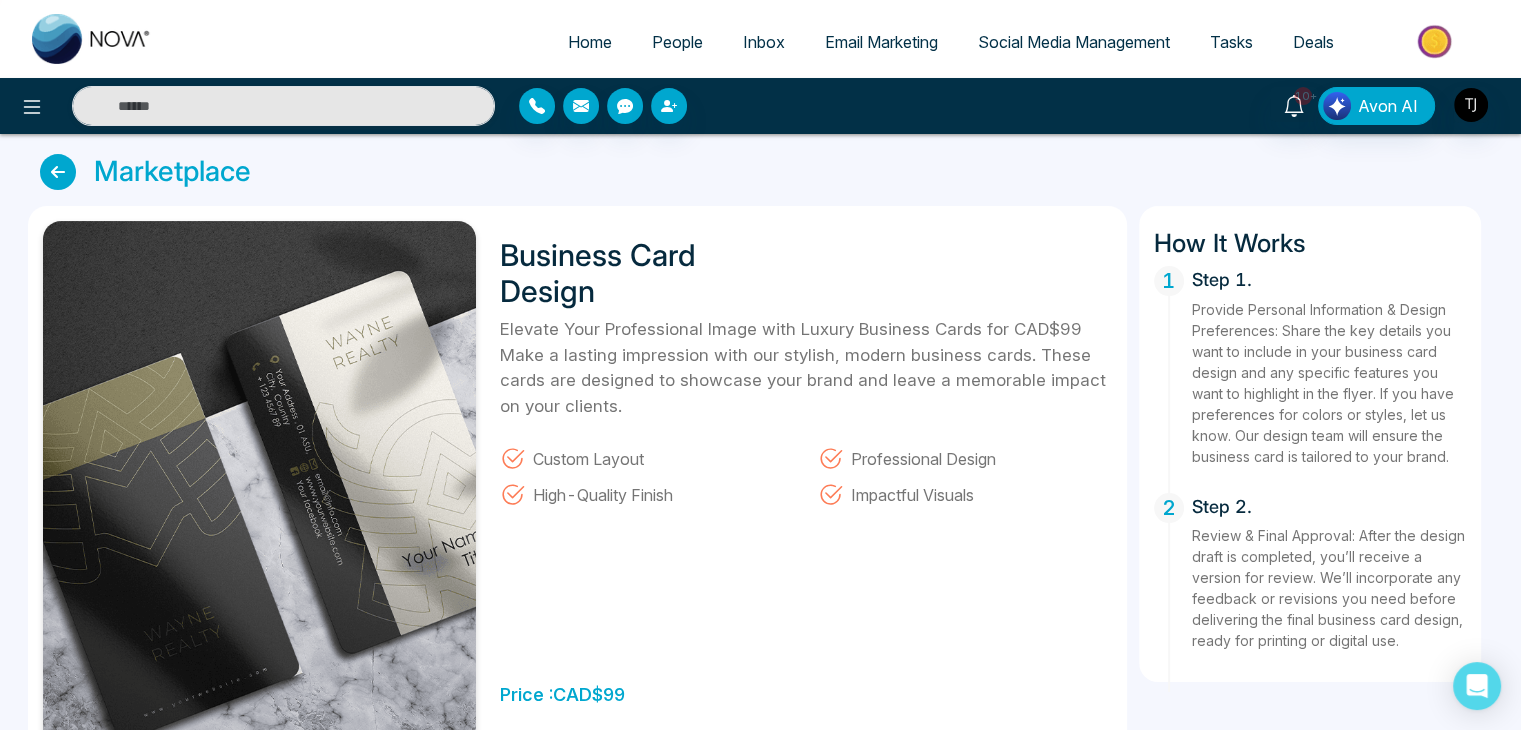 select on "*" 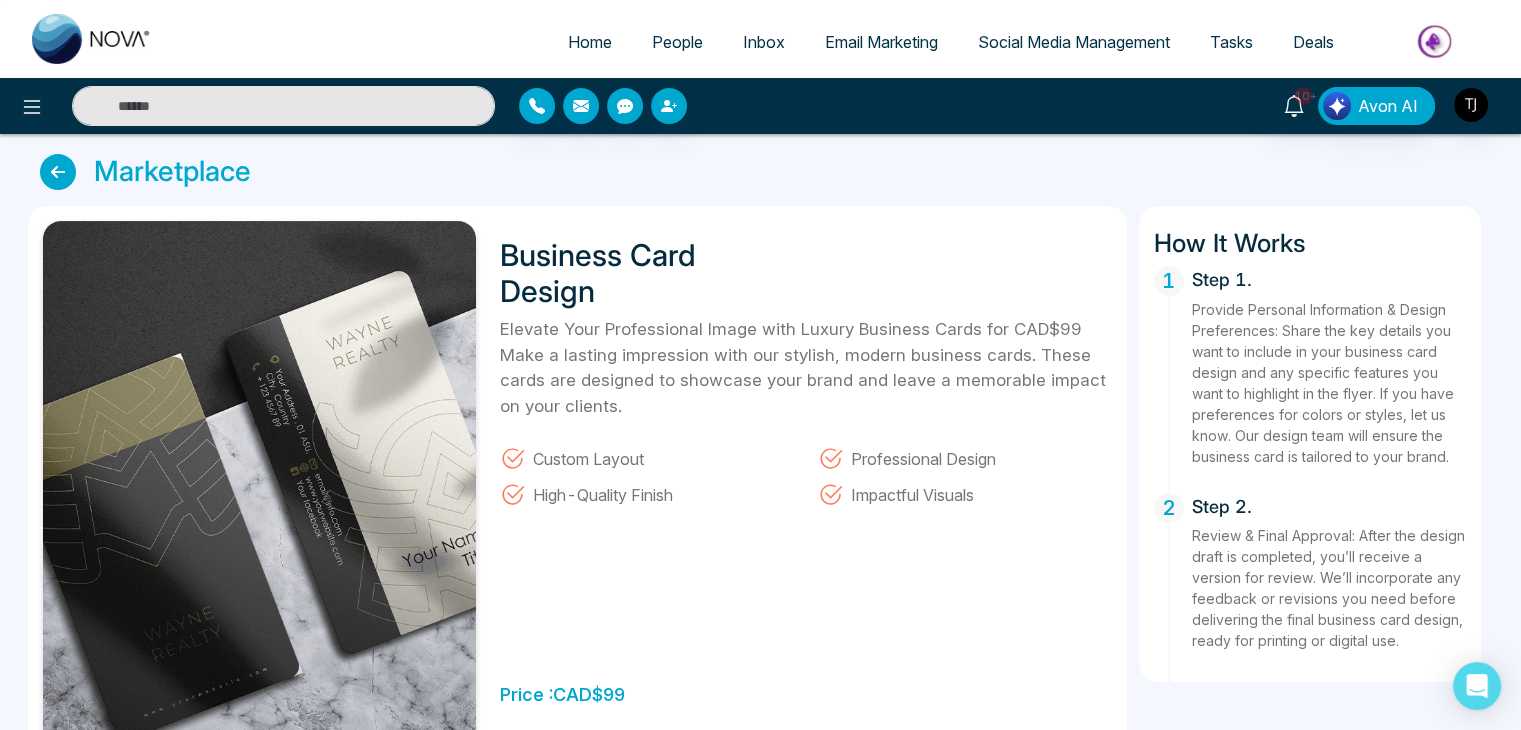 select on "*" 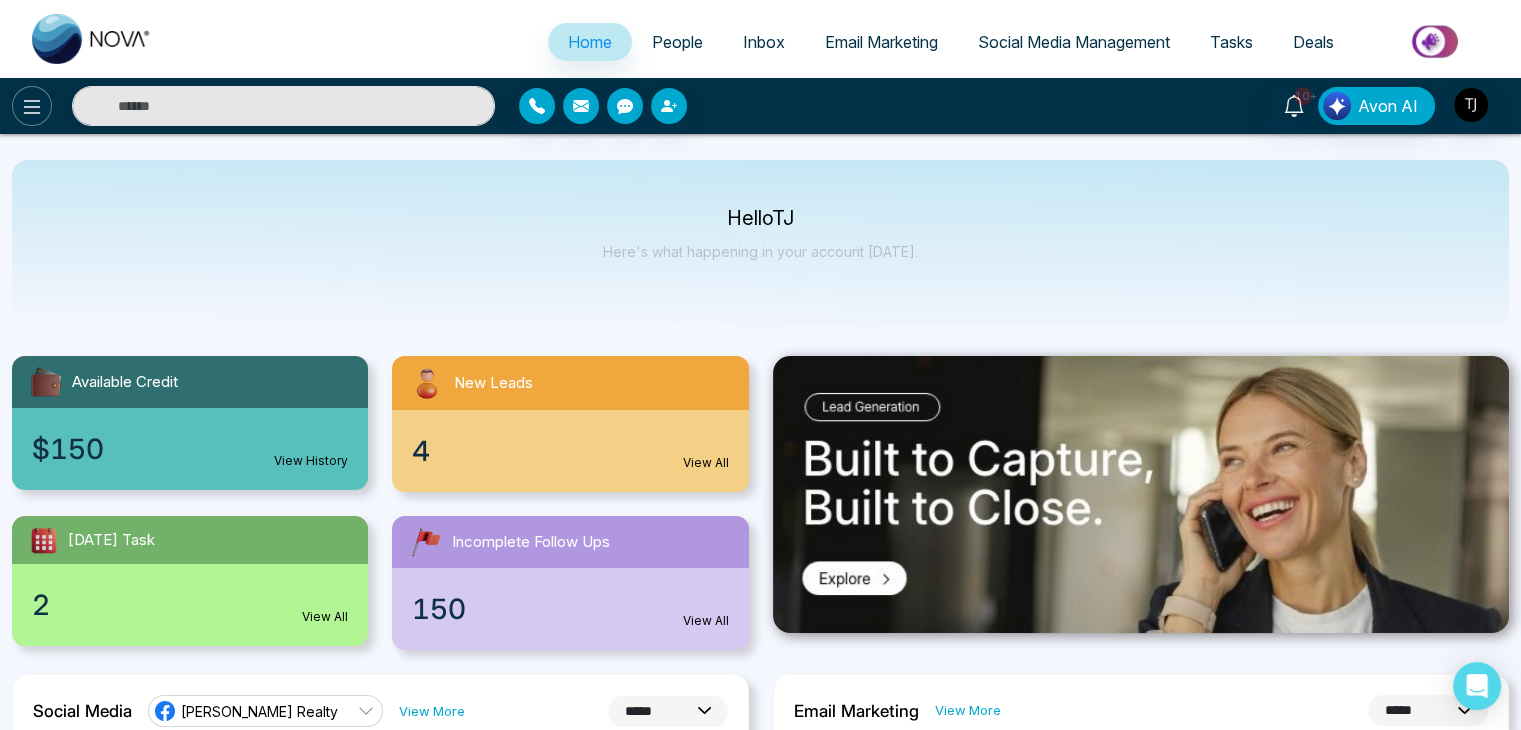 click at bounding box center (32, 106) 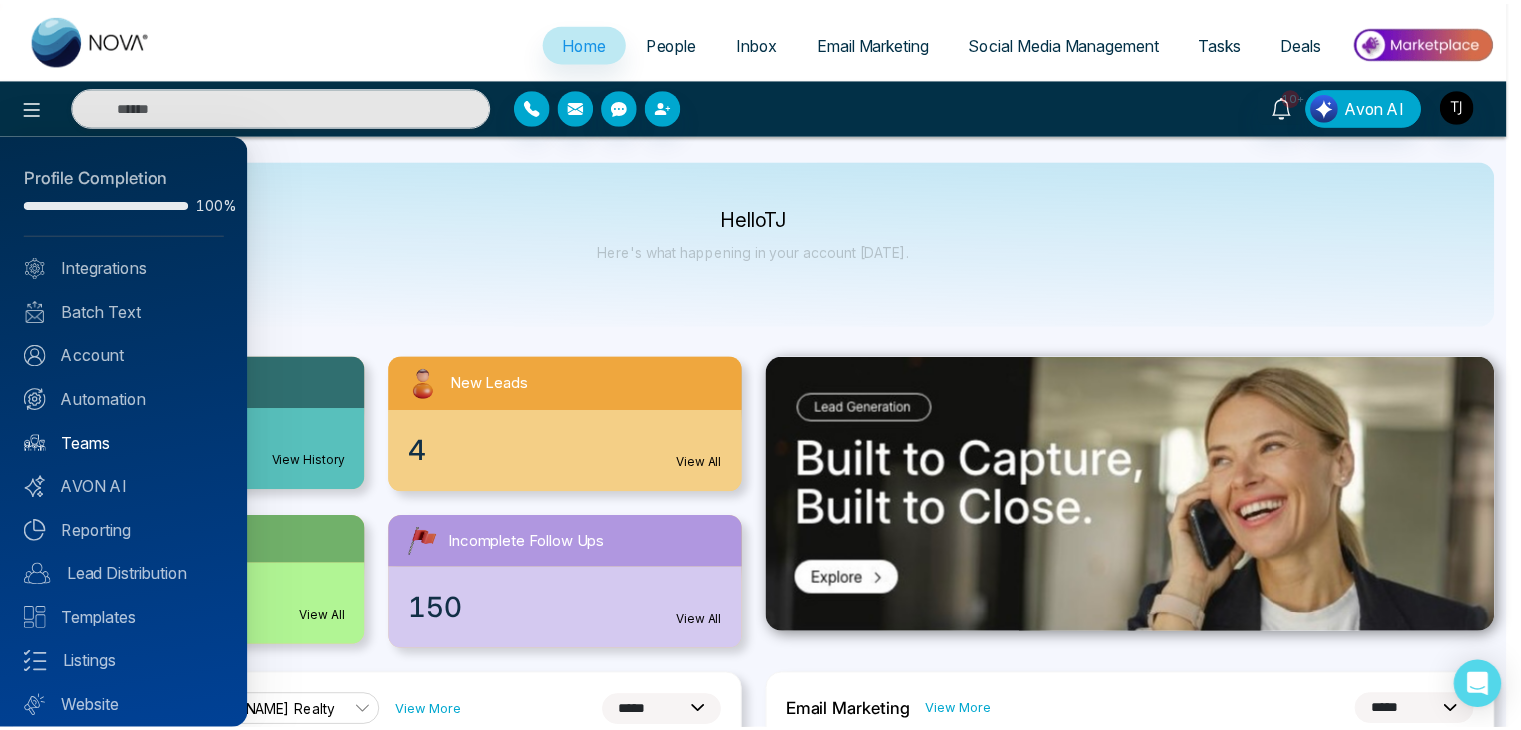 scroll, scrollTop: 56, scrollLeft: 0, axis: vertical 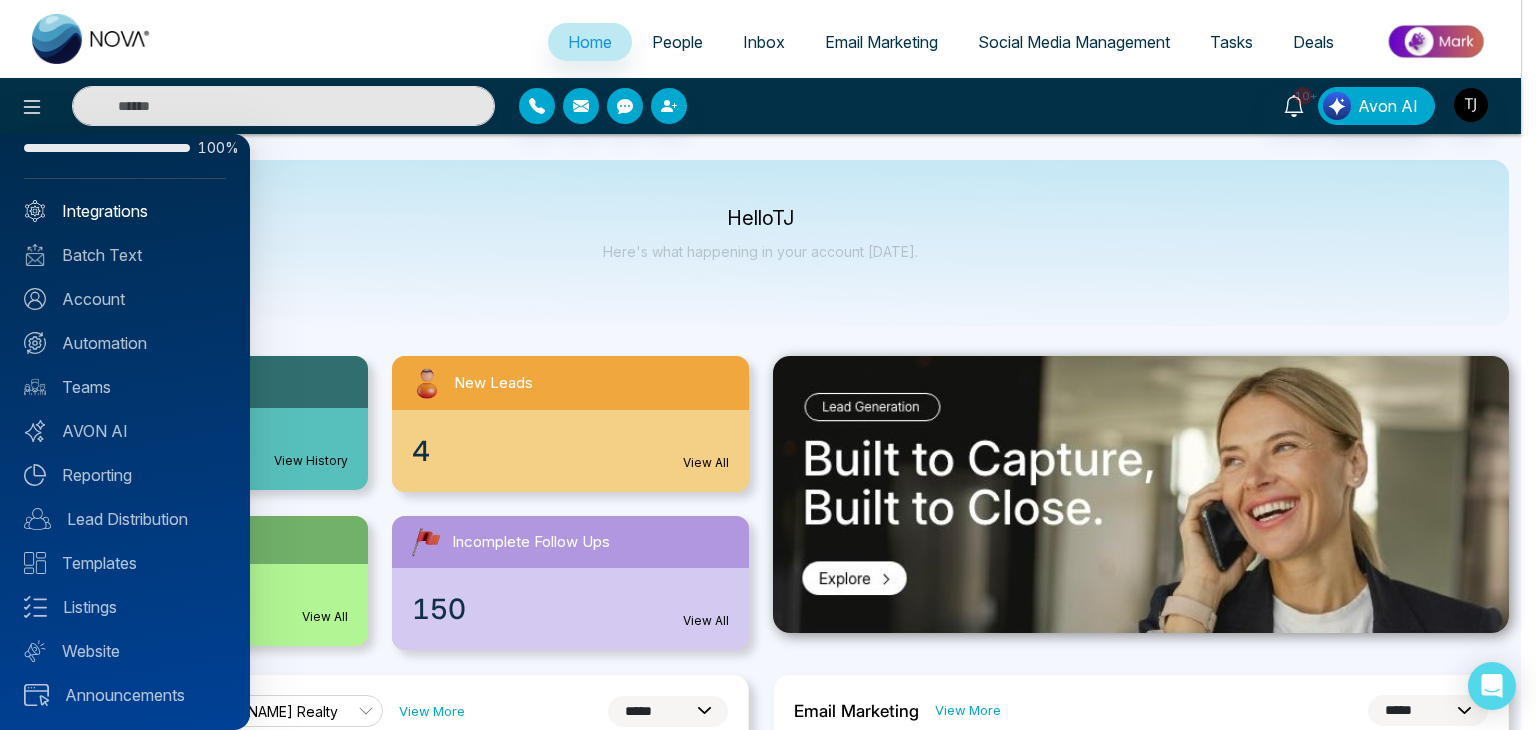 click on "Integrations" at bounding box center (125, 211) 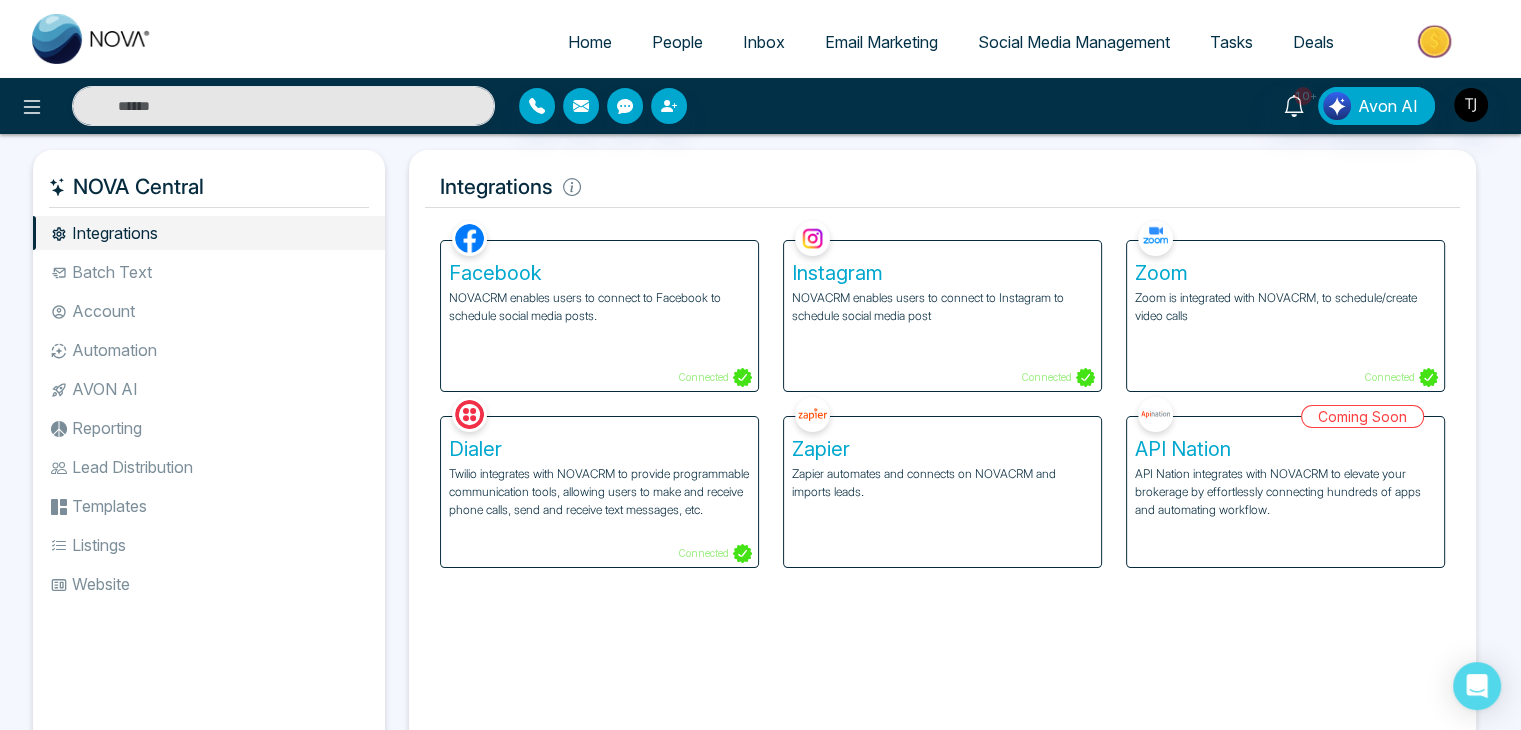 click on "Batch Text" at bounding box center [209, 272] 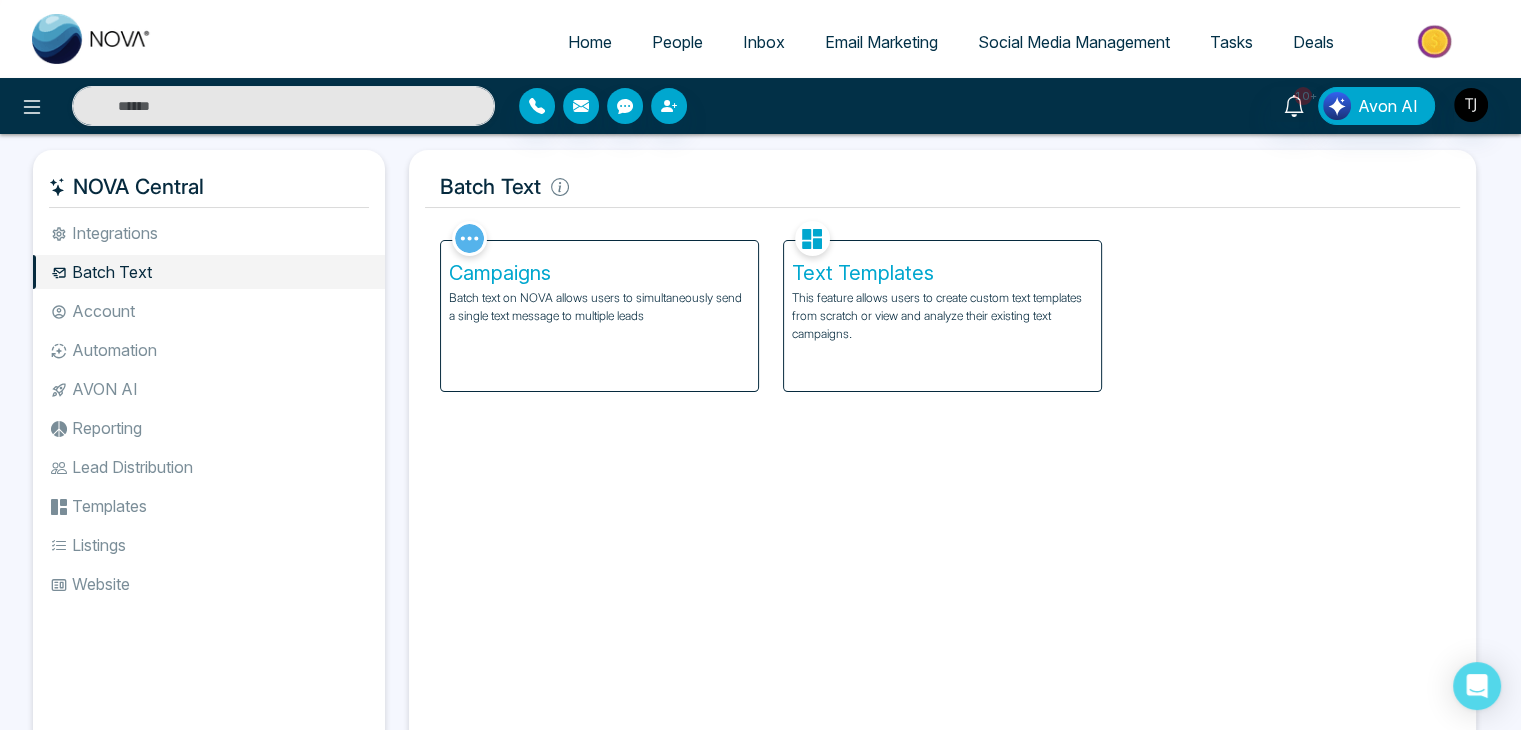 click on "Account" at bounding box center [209, 311] 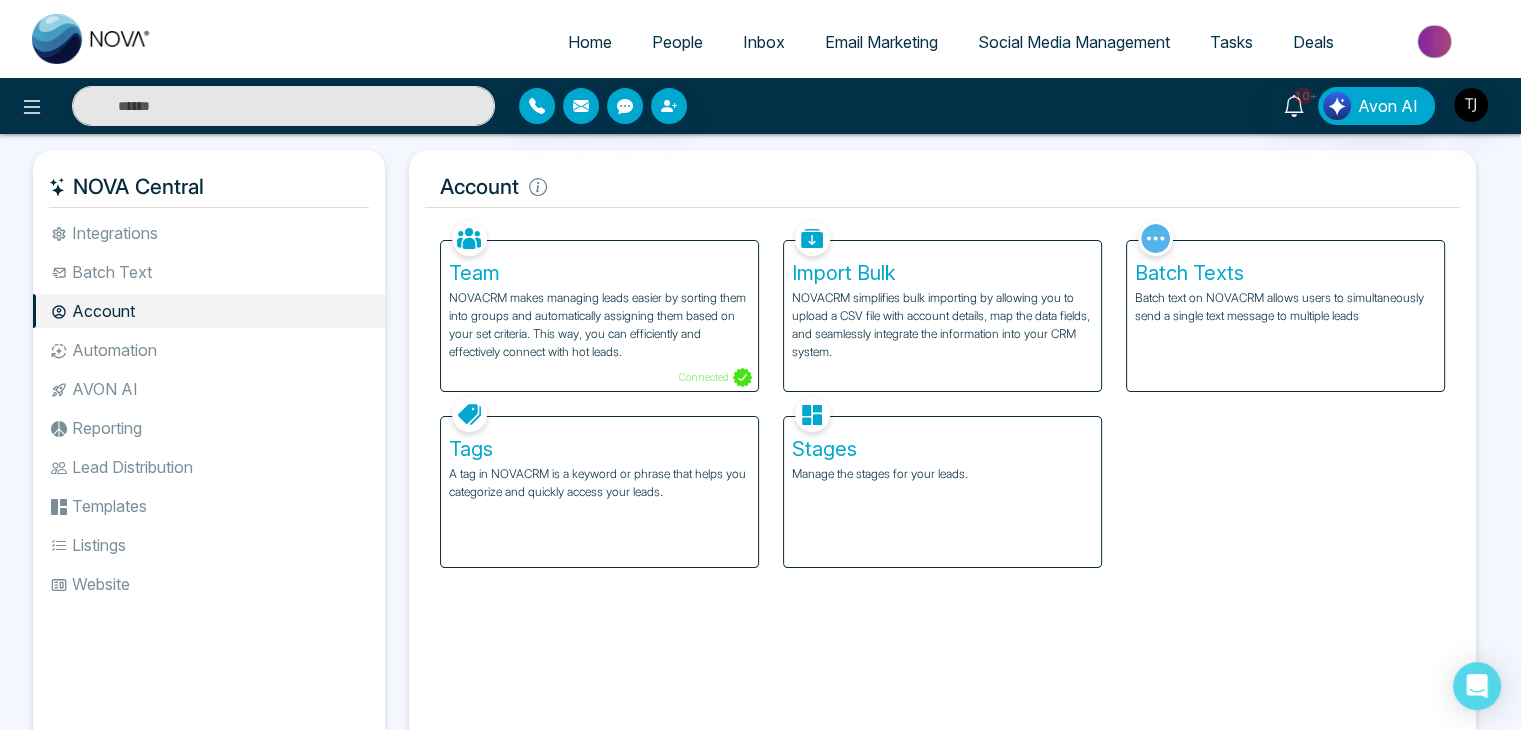 click on "Automation" at bounding box center [209, 350] 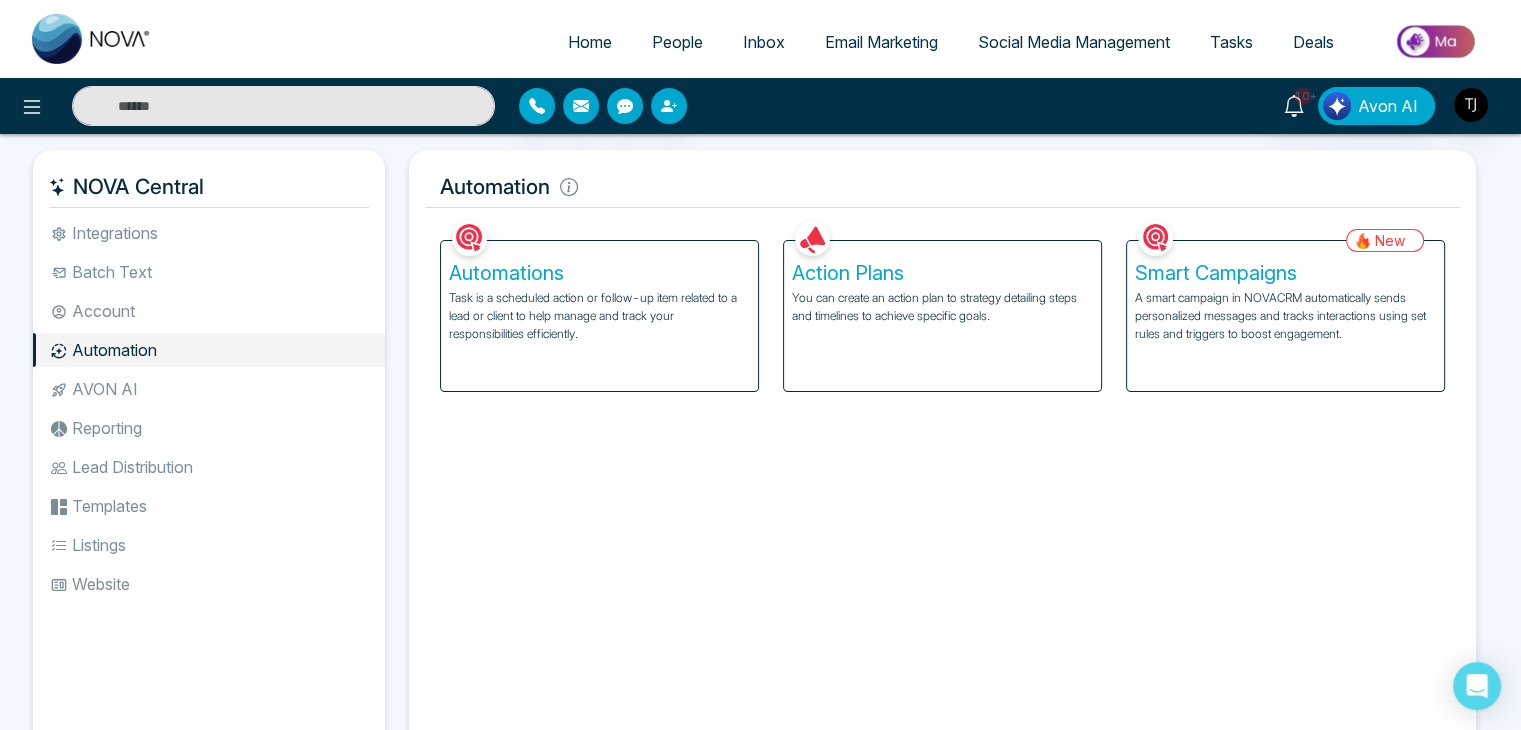click on "AVON AI" at bounding box center [209, 389] 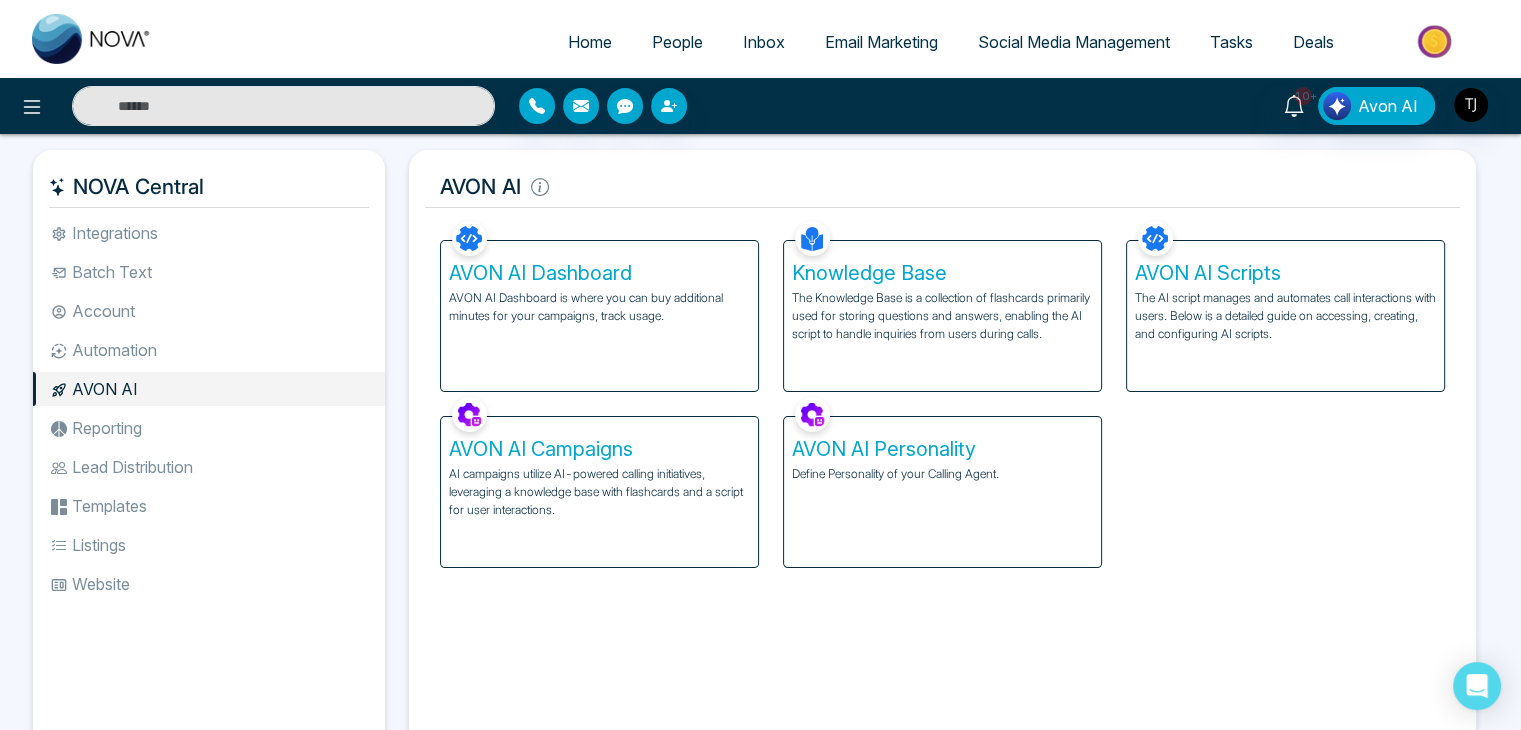 click on "Reporting" at bounding box center [209, 428] 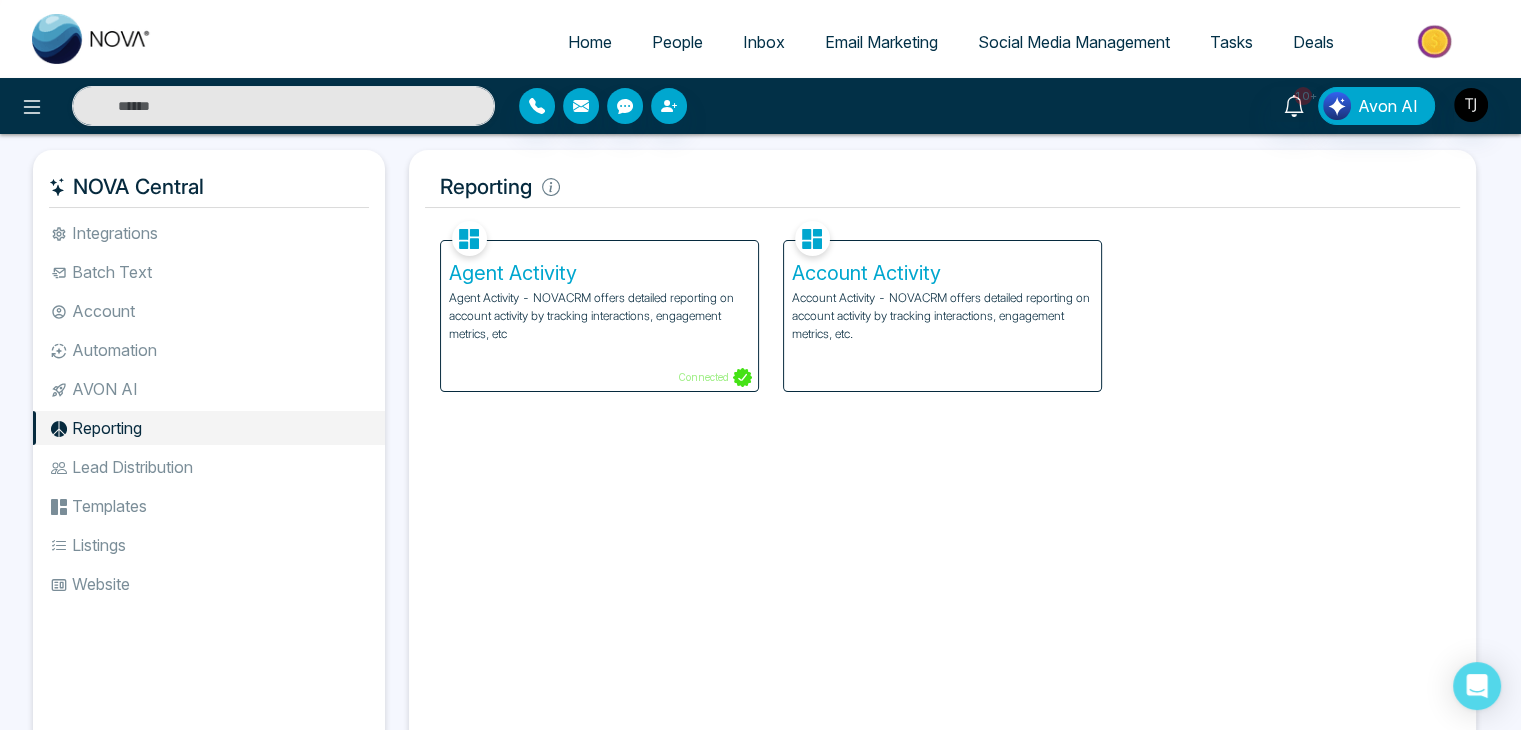 click on "Lead Distribution" at bounding box center [209, 467] 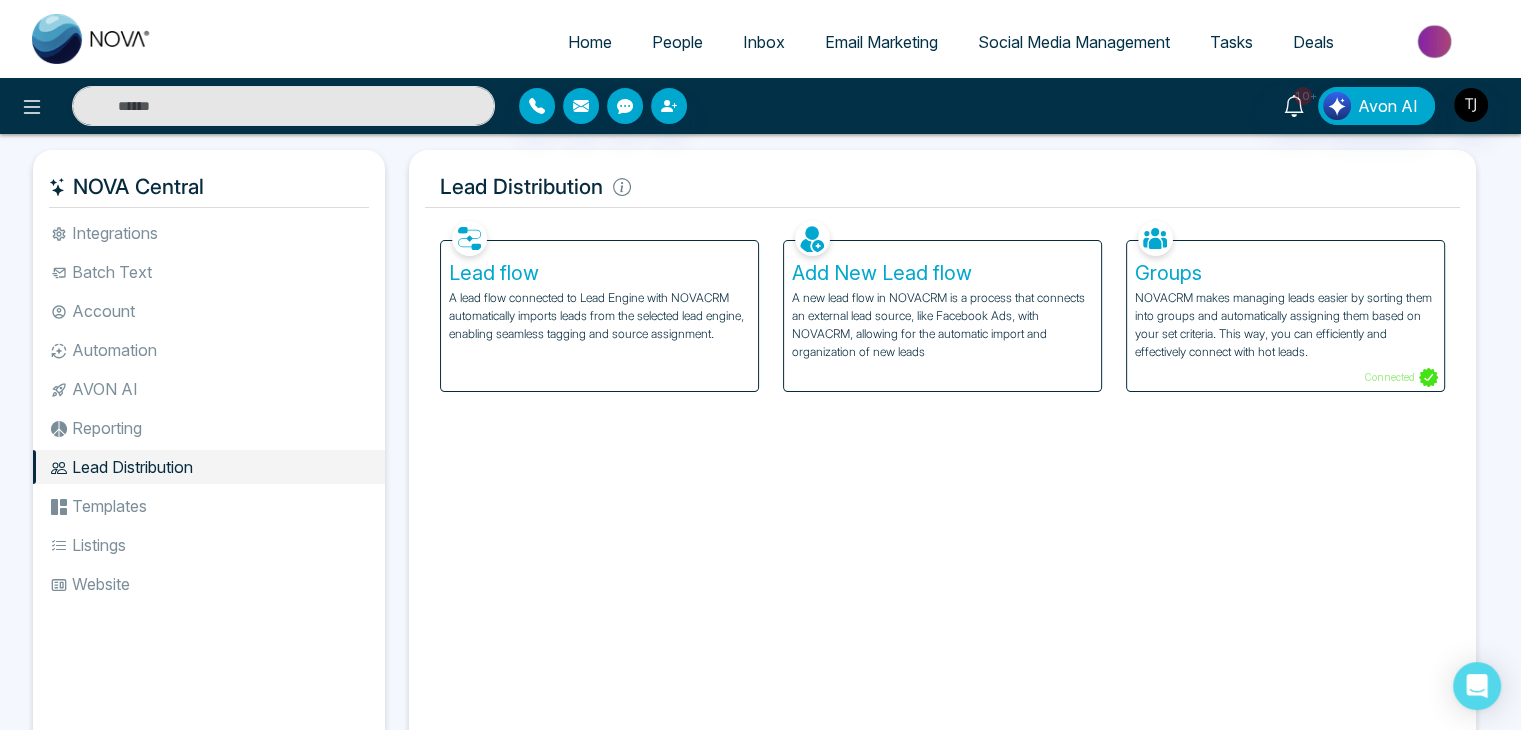 click on "Templates" at bounding box center [209, 506] 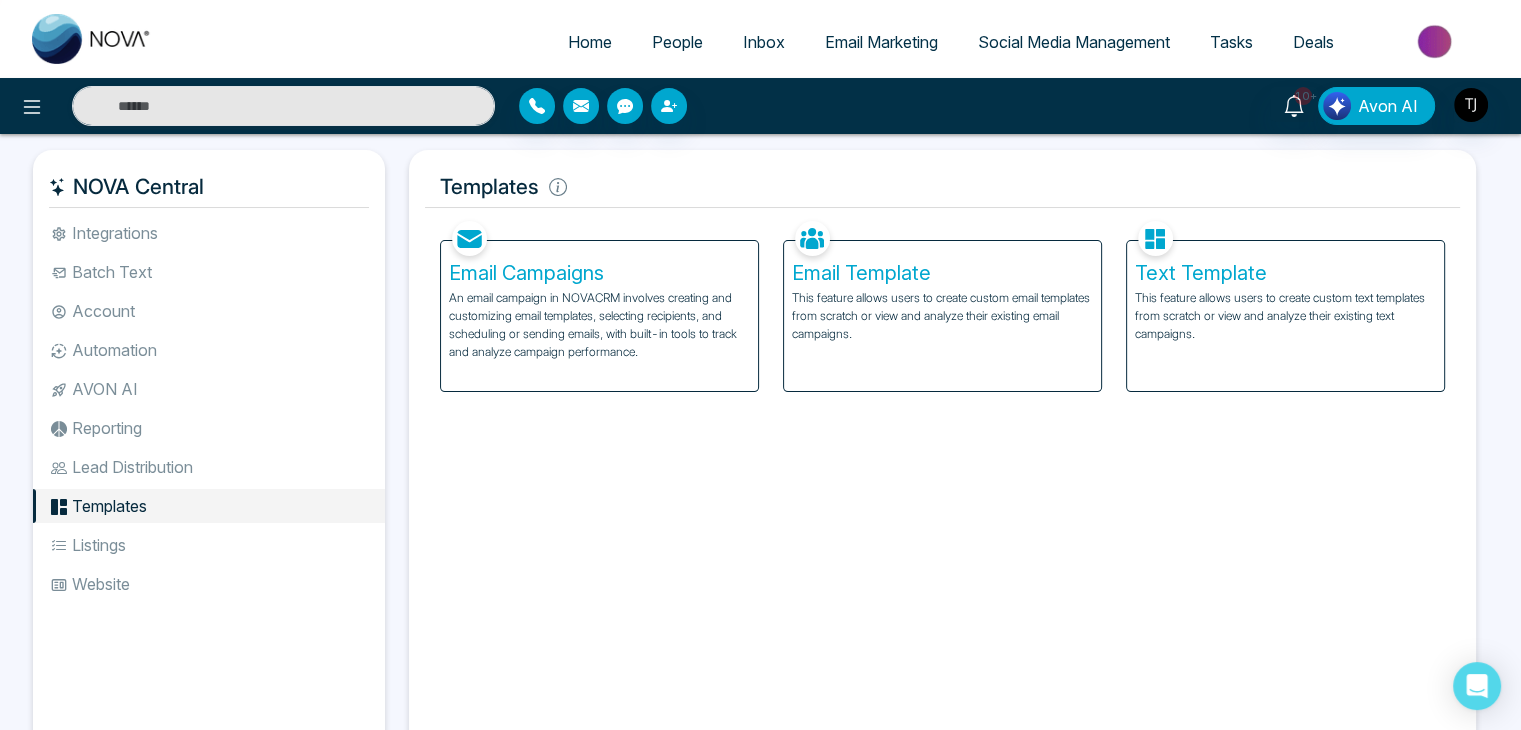 click on "Listings" at bounding box center [209, 545] 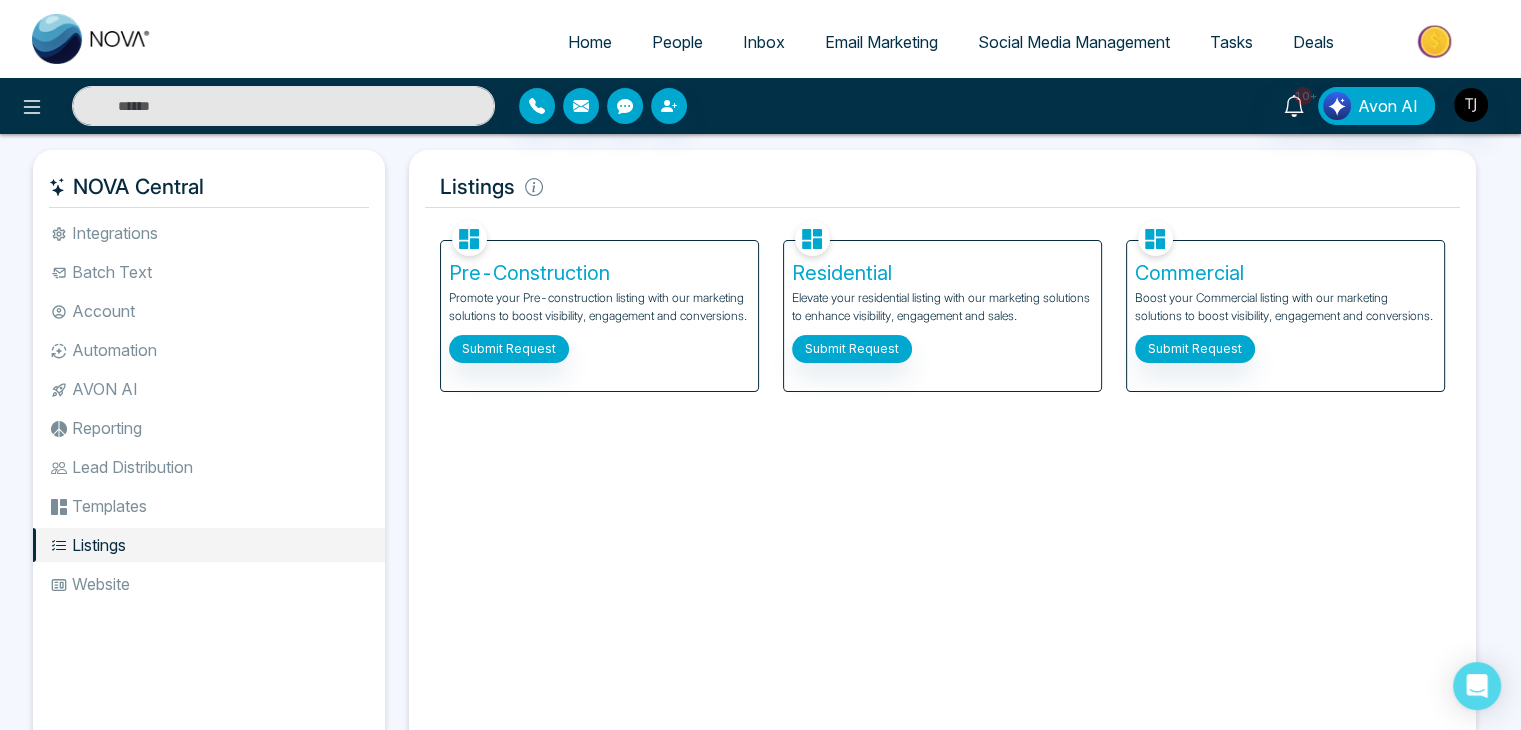 click on "Website" at bounding box center (209, 584) 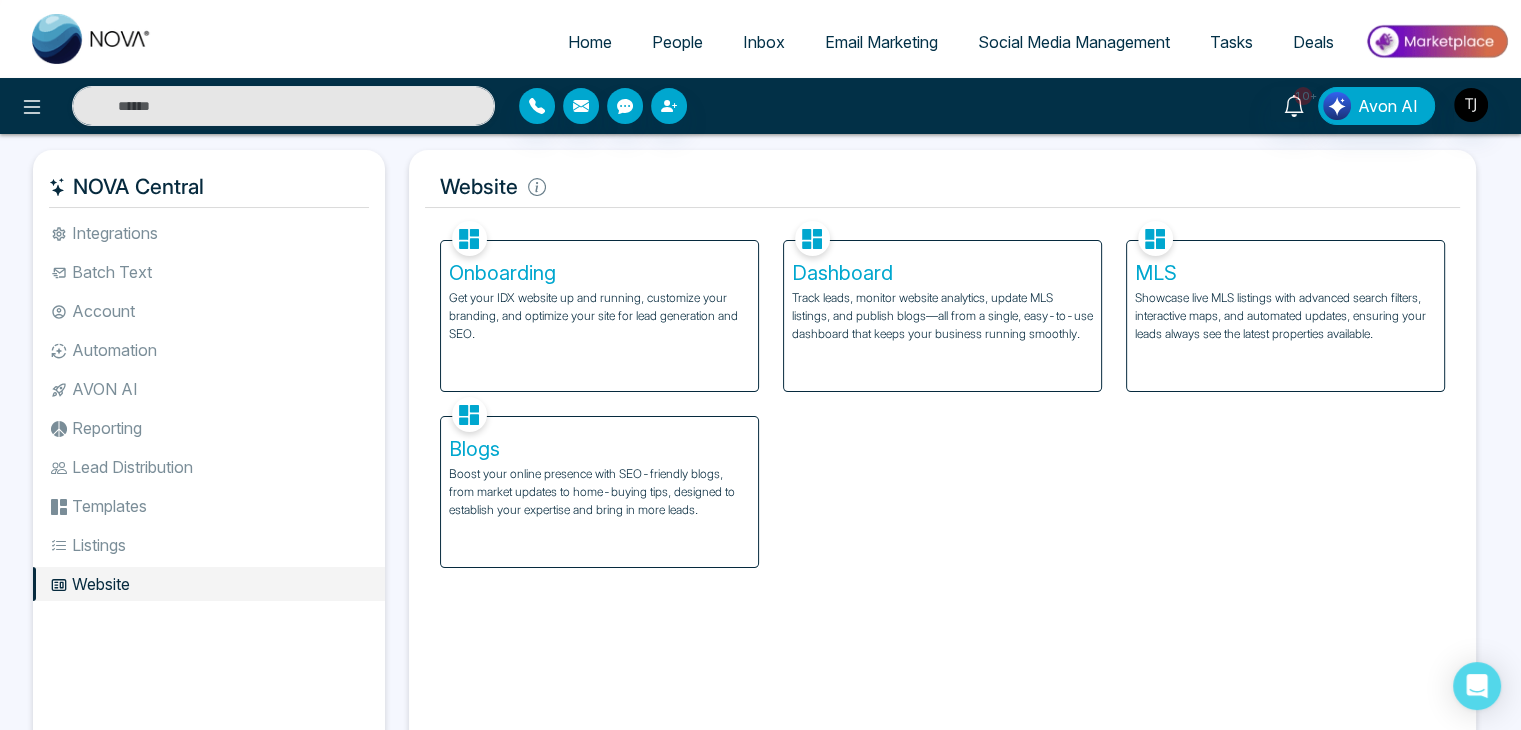 click on "Home" at bounding box center [590, 42] 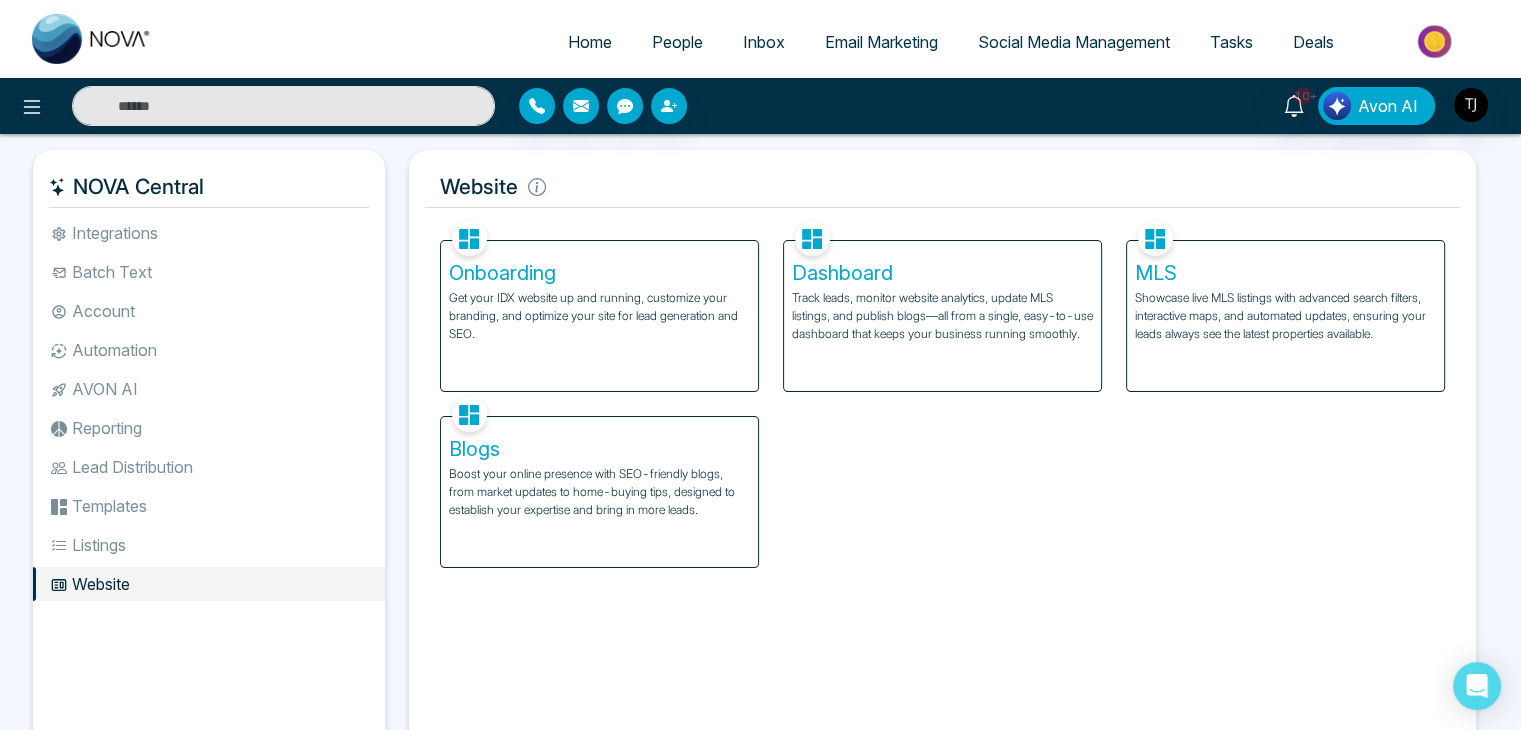 select on "*" 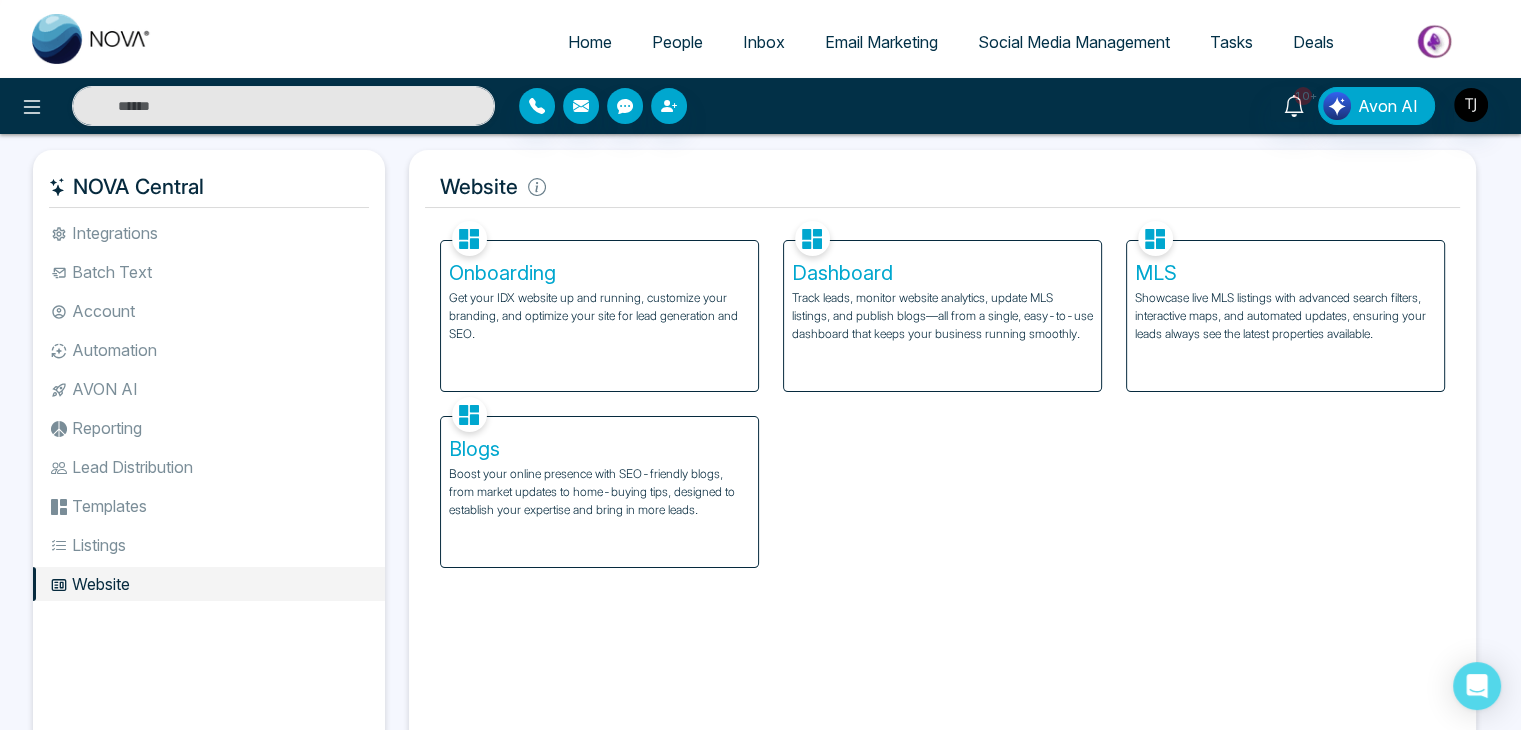 select on "*" 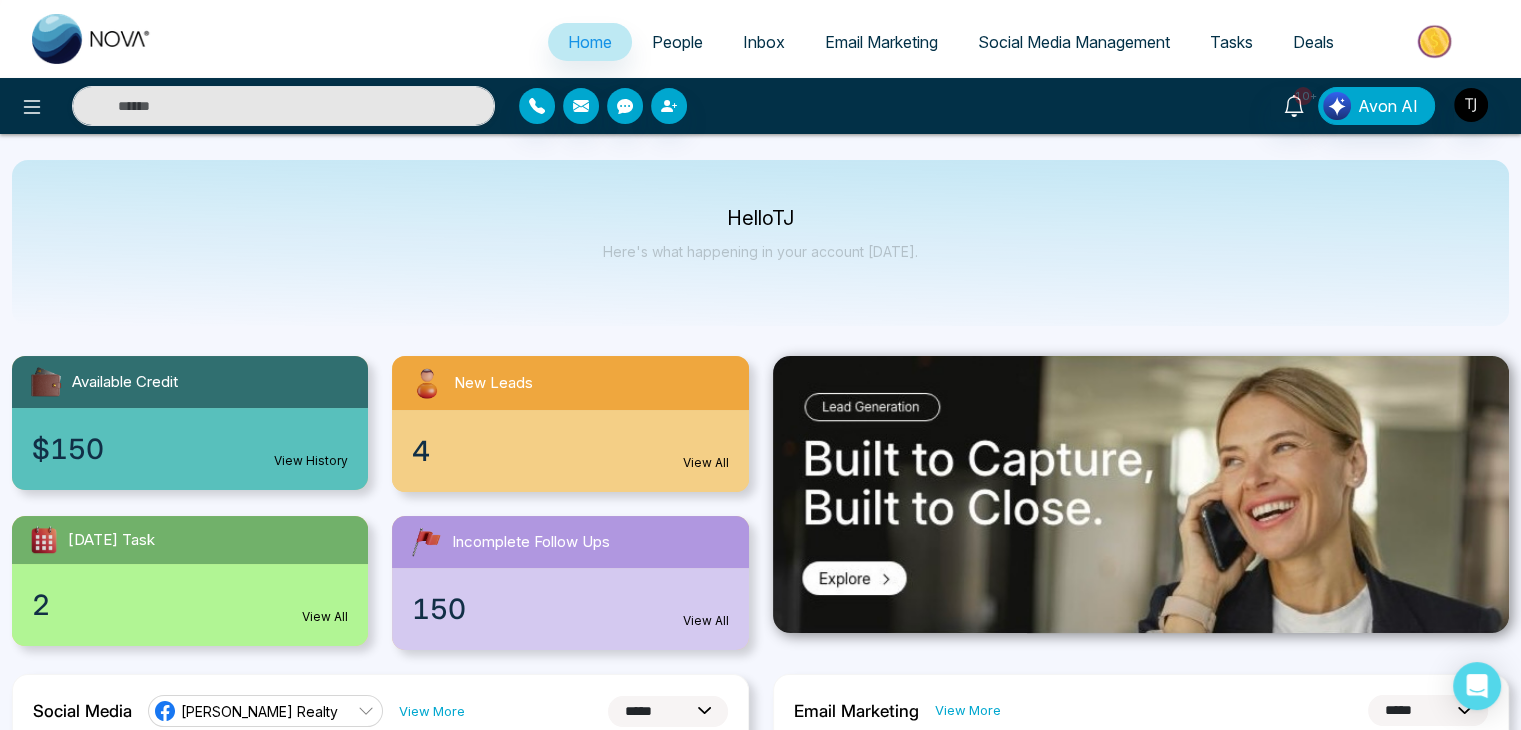 click on "People" at bounding box center [677, 43] 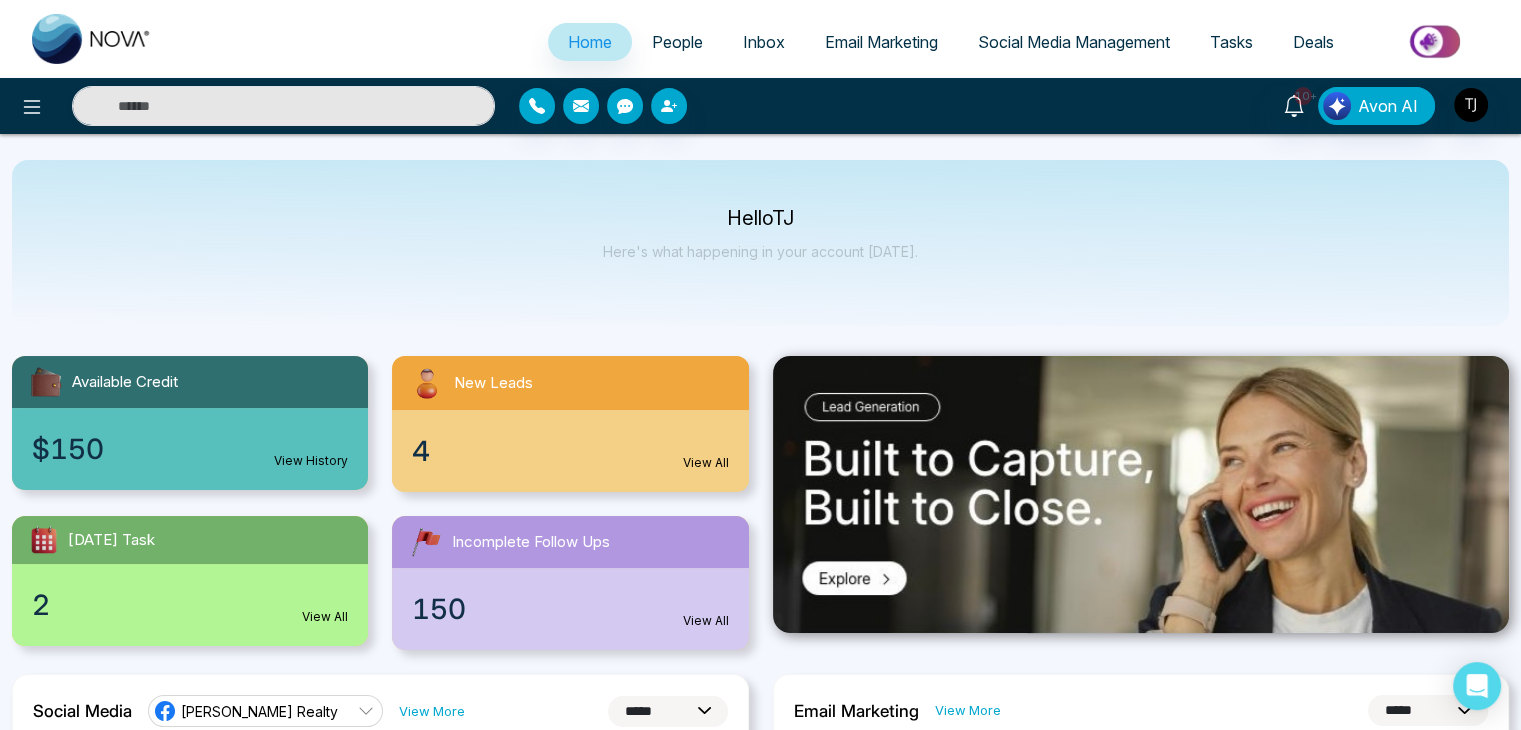 click on "Inbox" at bounding box center [764, 42] 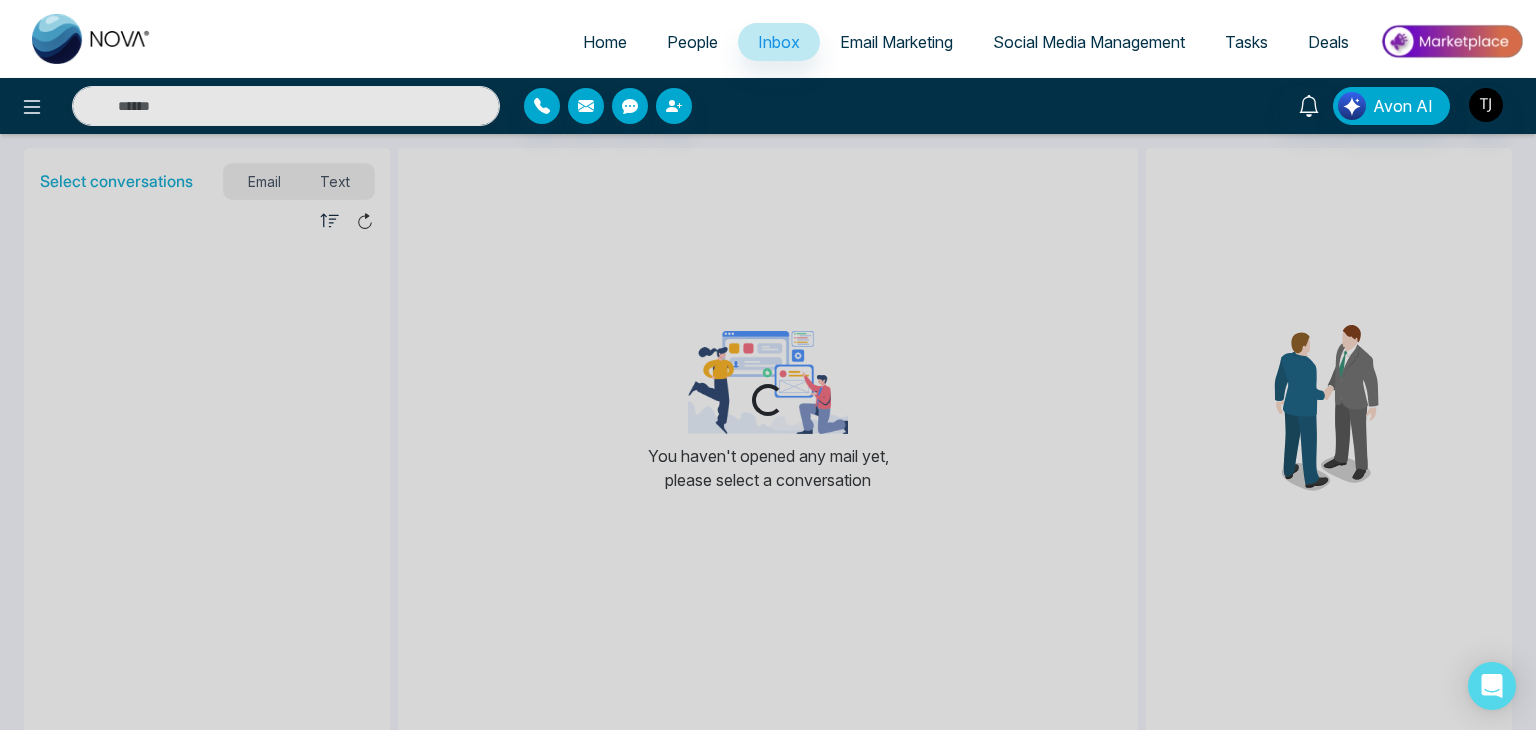 click on "Email Marketing" at bounding box center [896, 42] 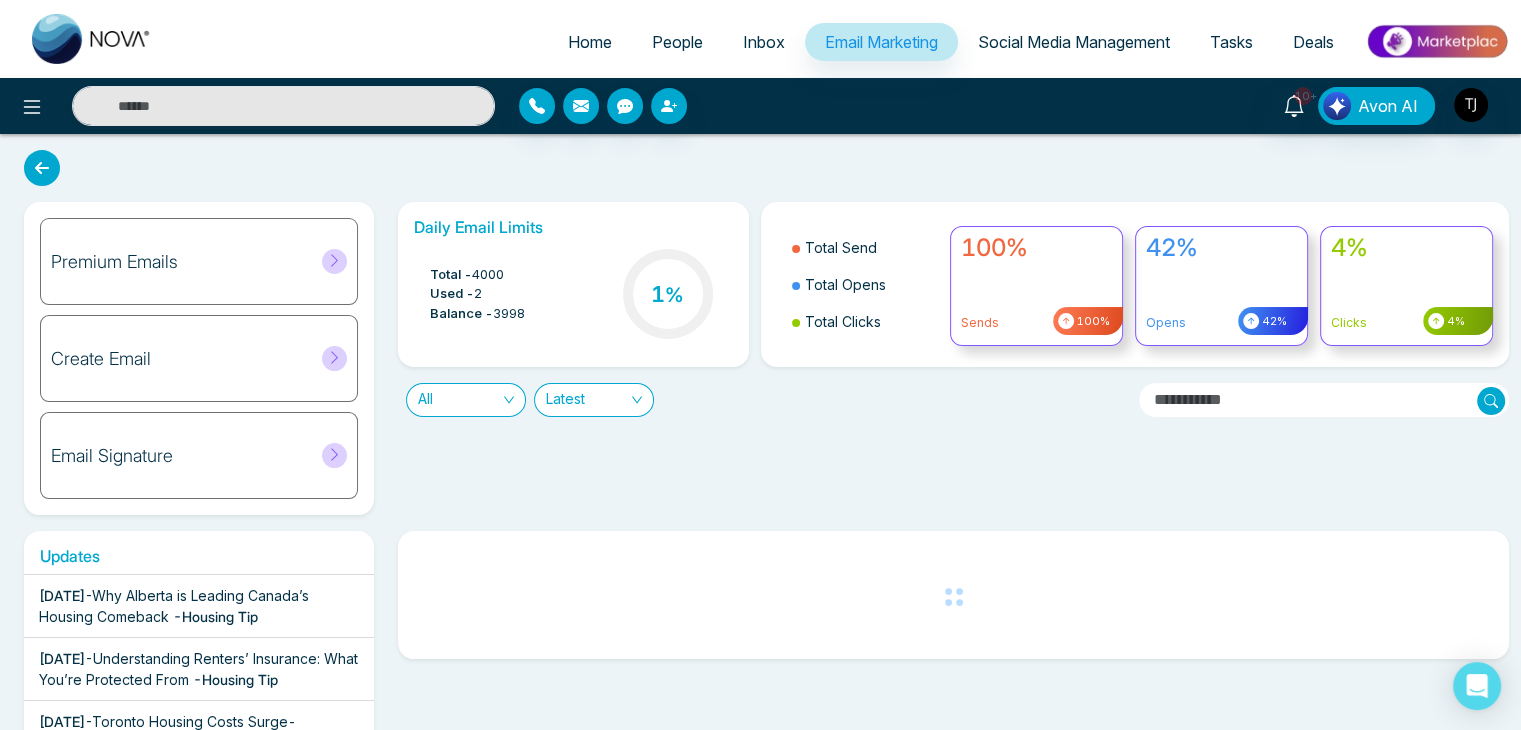 click on "Social Media Management" at bounding box center (1074, 42) 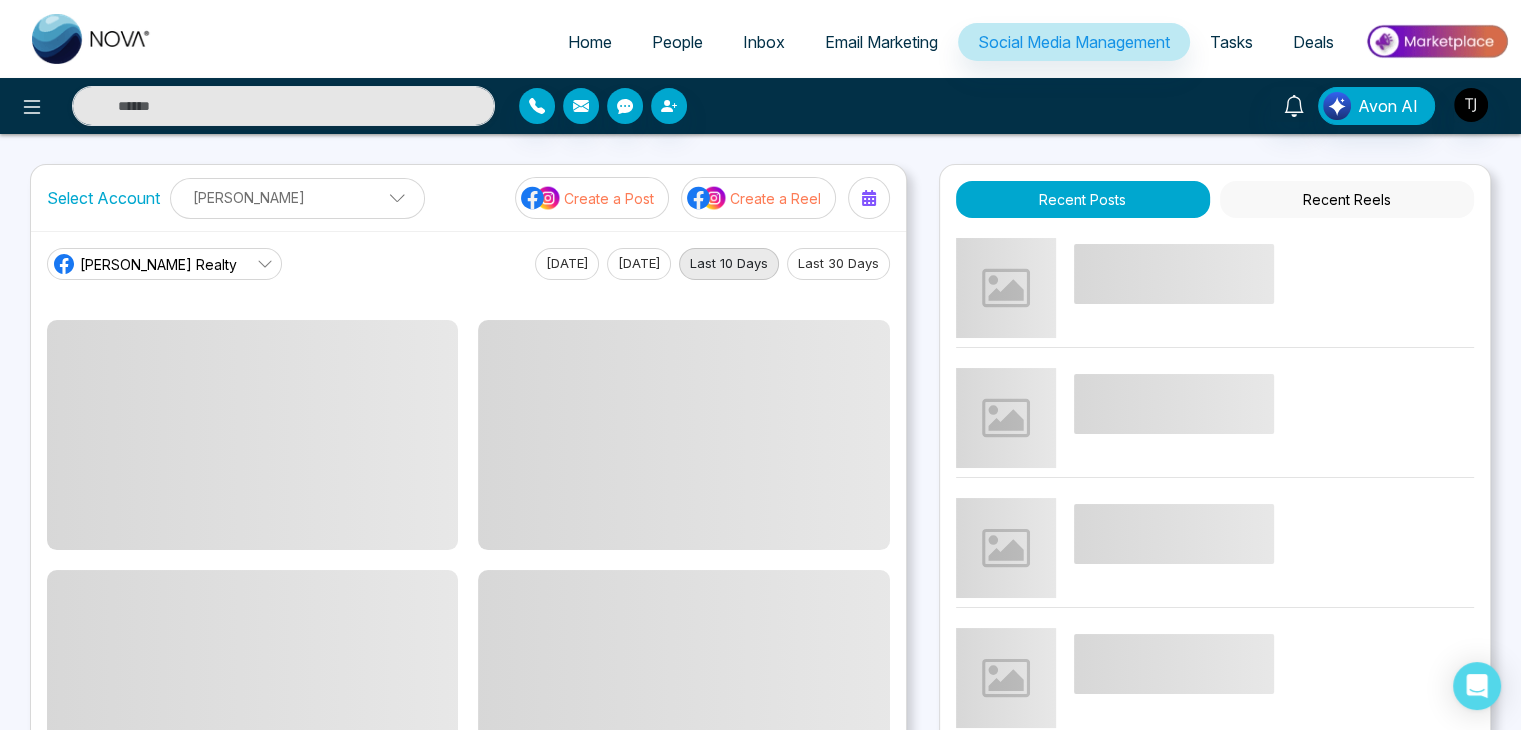 click on "Tasks" at bounding box center (1231, 42) 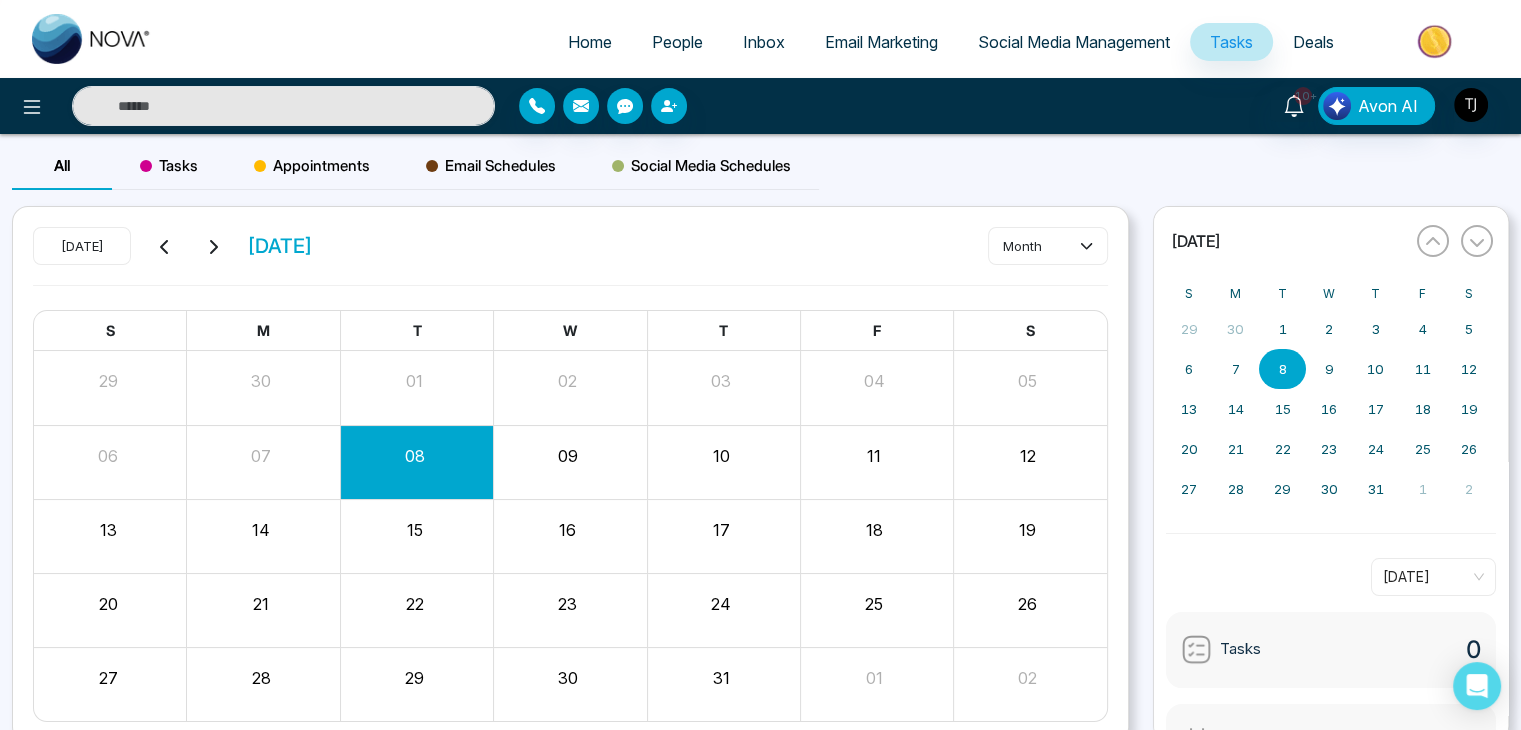 click on "Deals" at bounding box center [1313, 42] 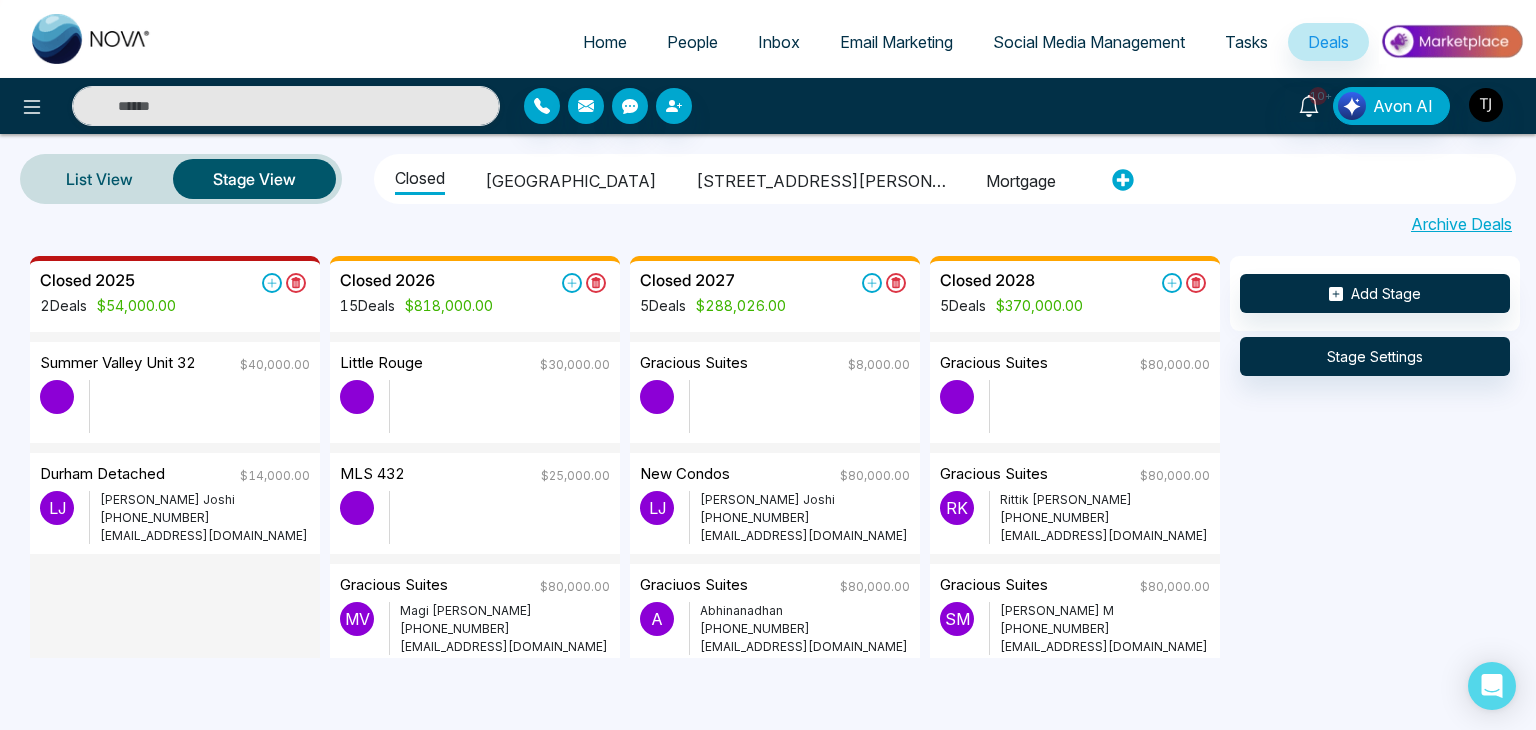 click on "Home" at bounding box center [605, 42] 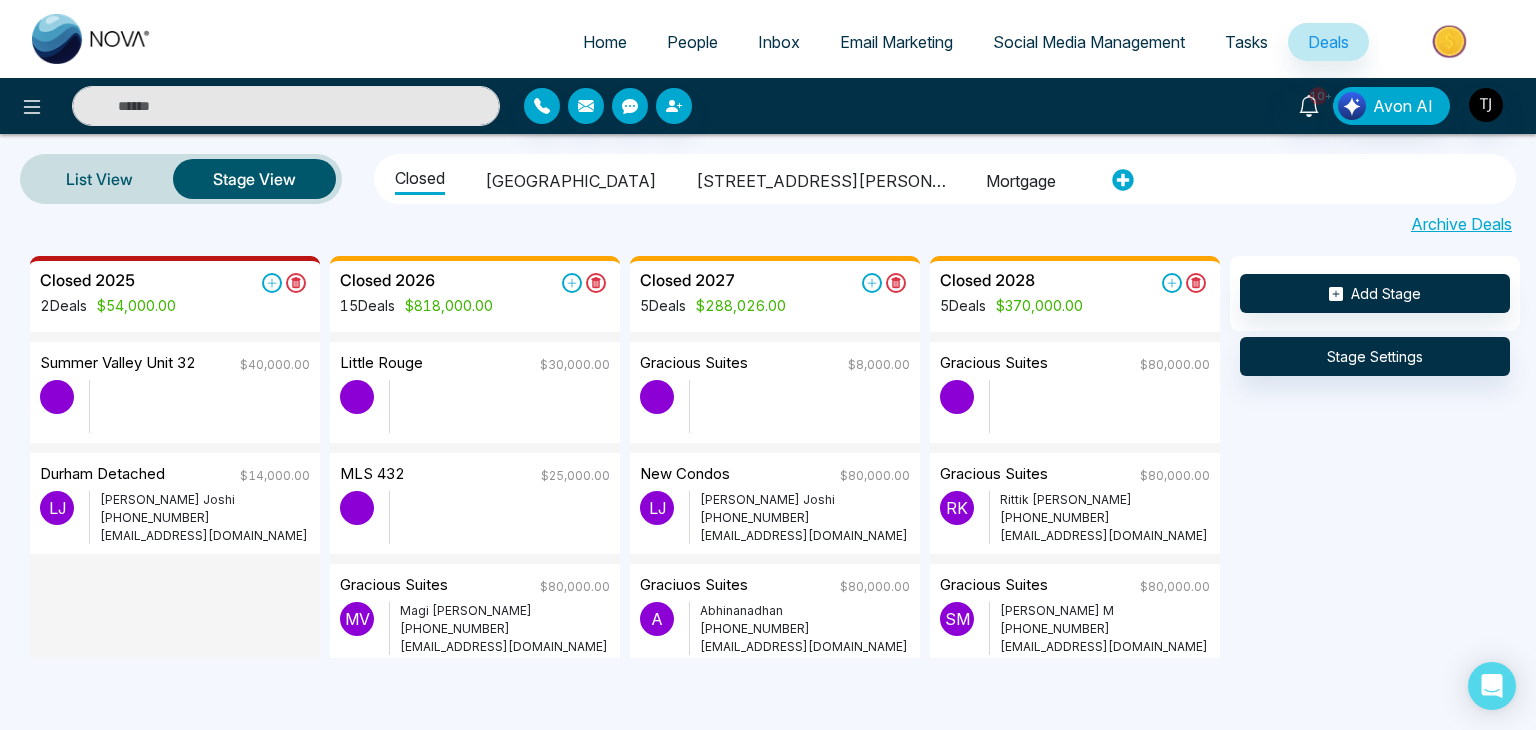 select on "*" 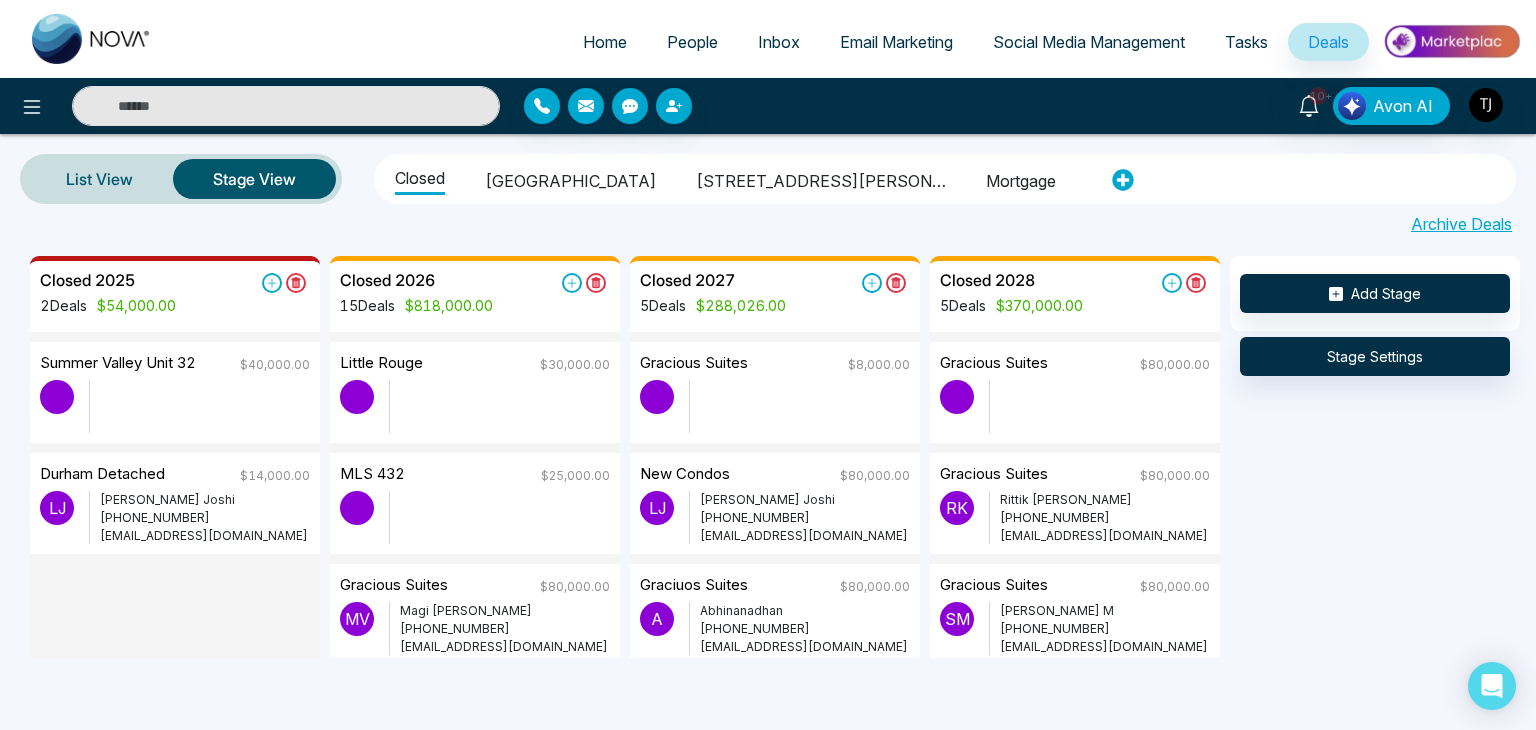 select on "*" 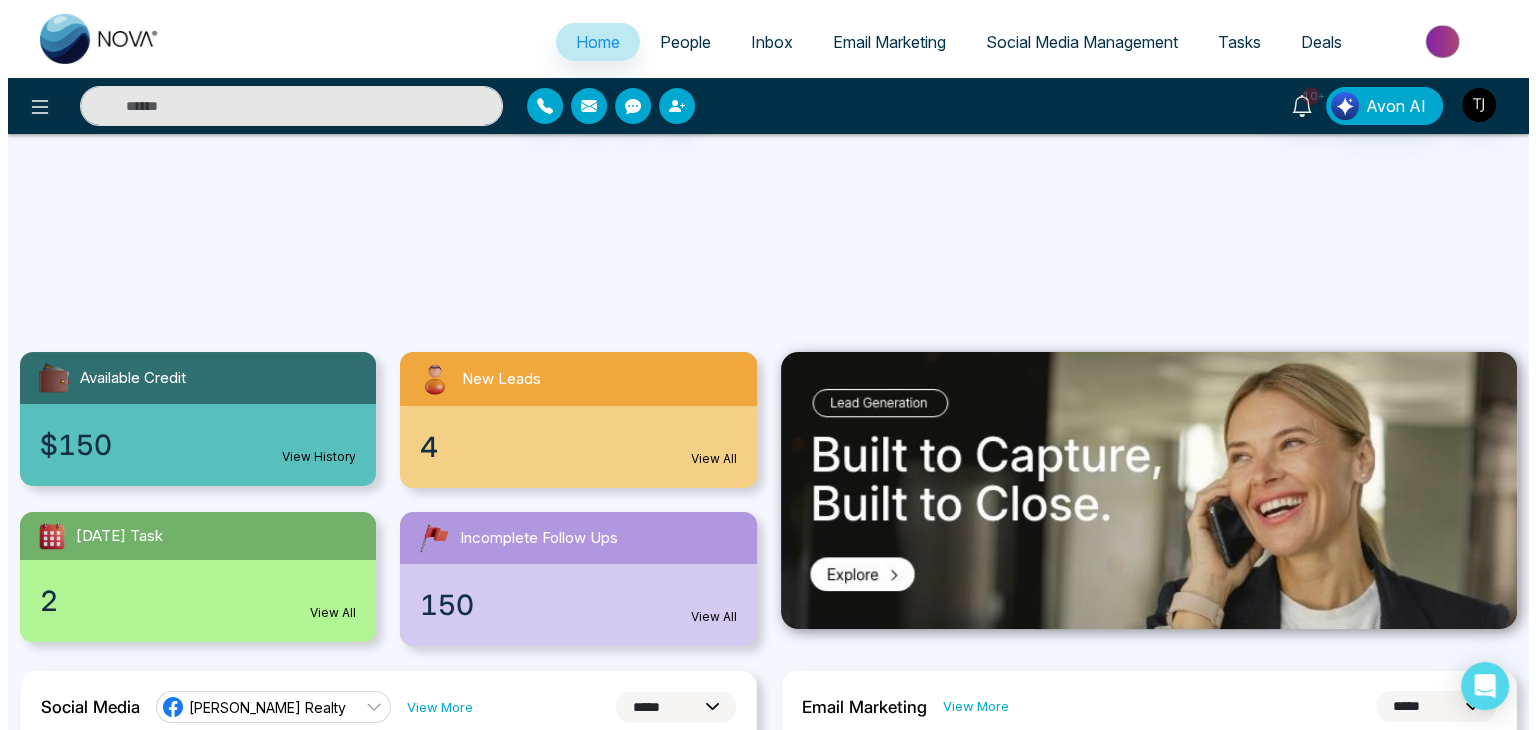 scroll, scrollTop: 0, scrollLeft: 0, axis: both 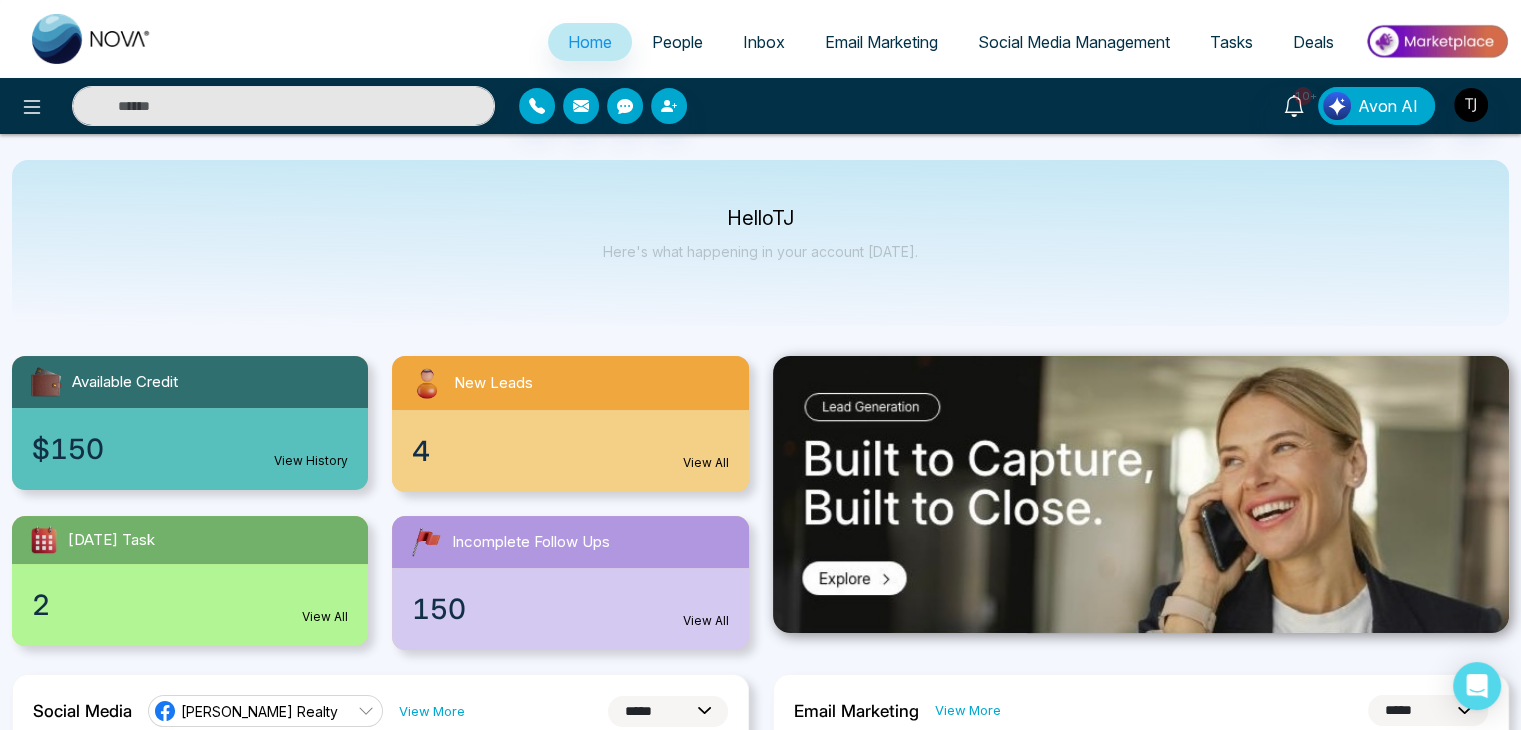 click on "**********" at bounding box center (760, 1504) 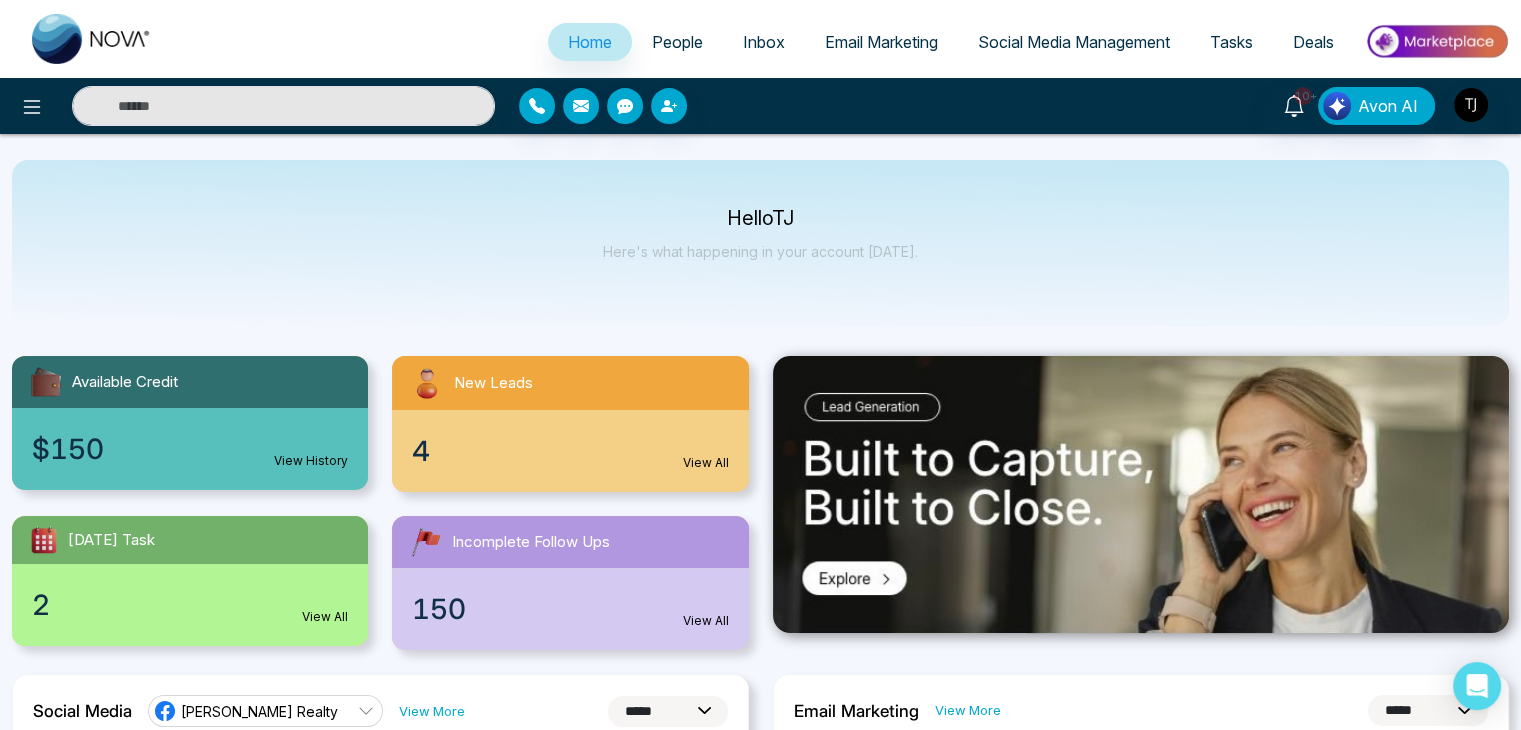 click on "People" at bounding box center (677, 42) 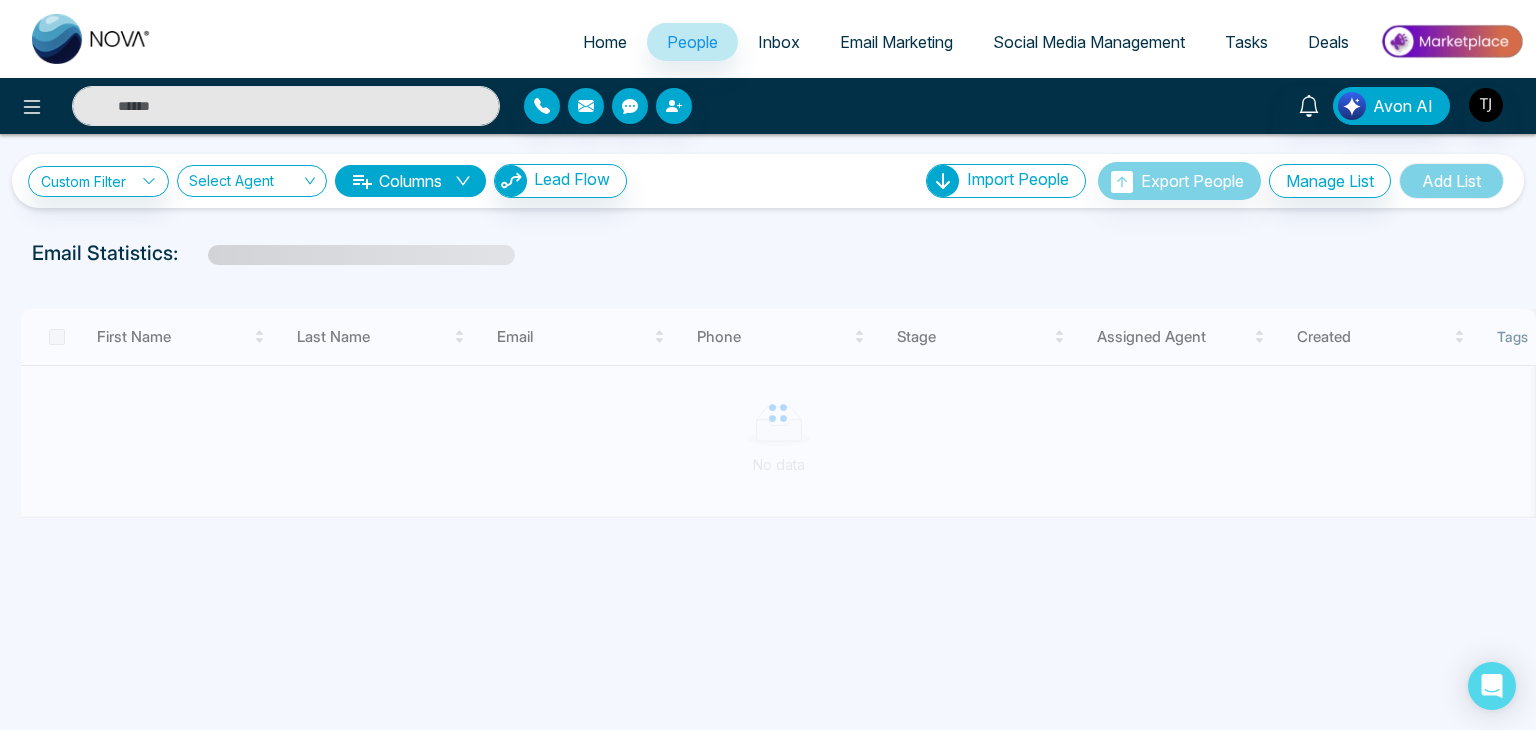 click on "Email Marketing" at bounding box center [896, 42] 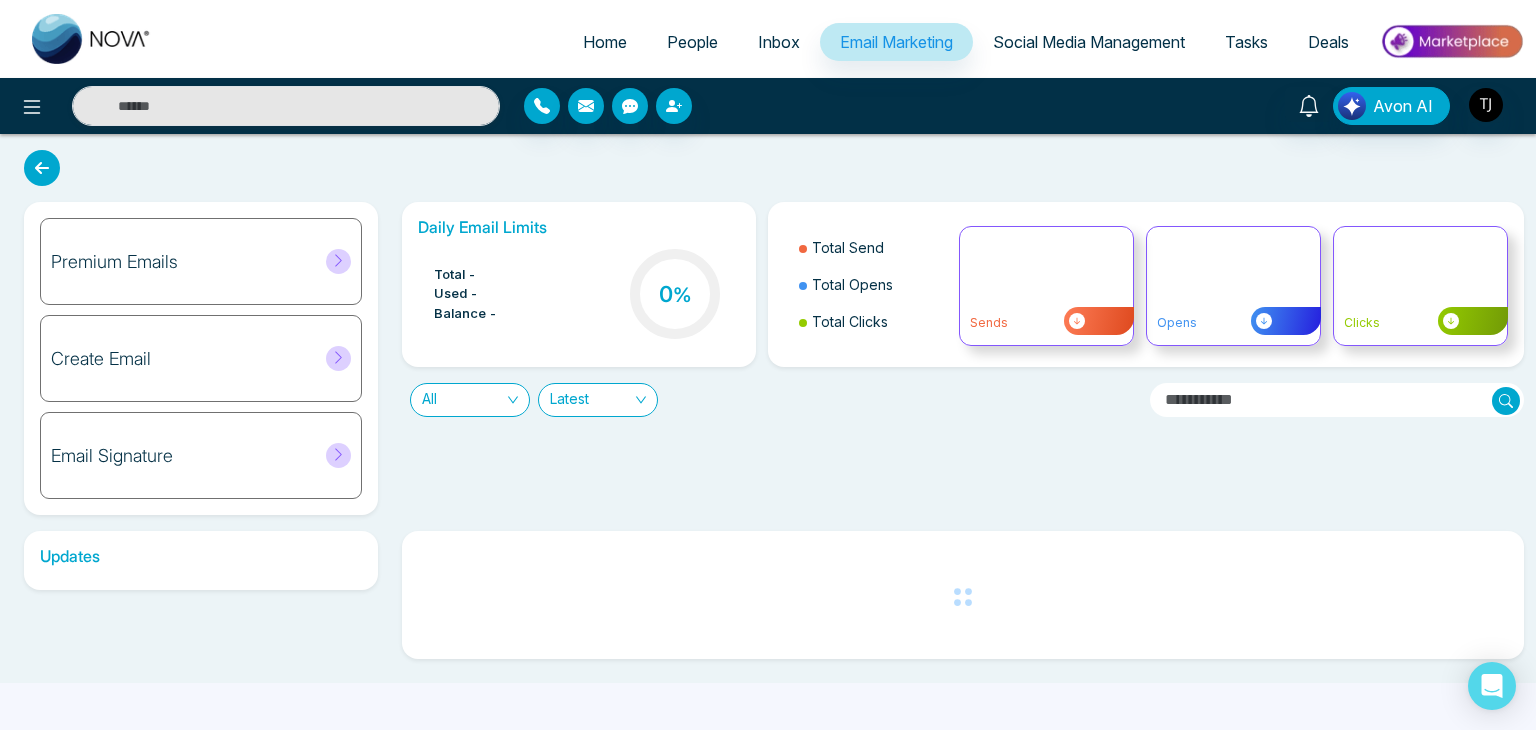 click on "Email Marketing" at bounding box center (896, 42) 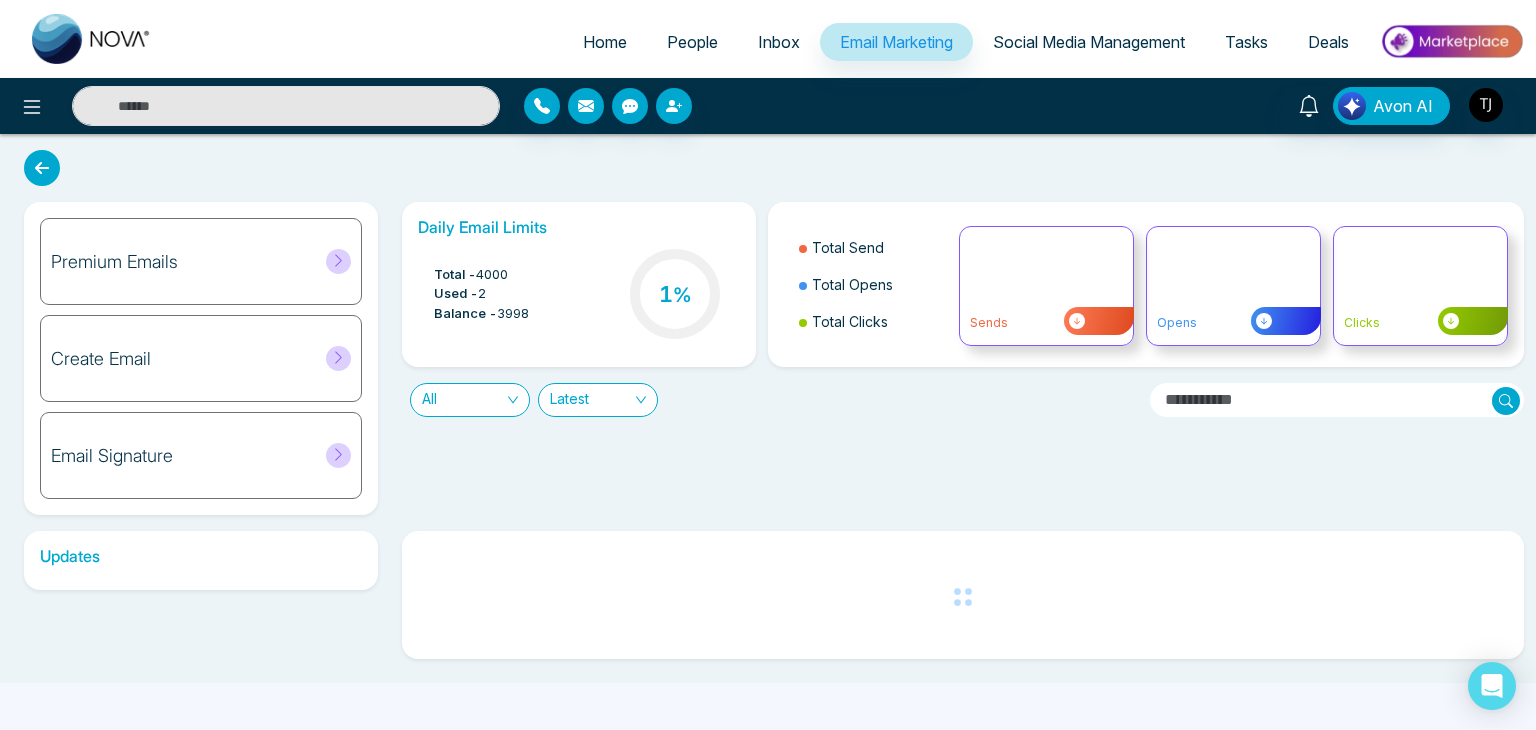 click on "Social Media Management" at bounding box center (1089, 42) 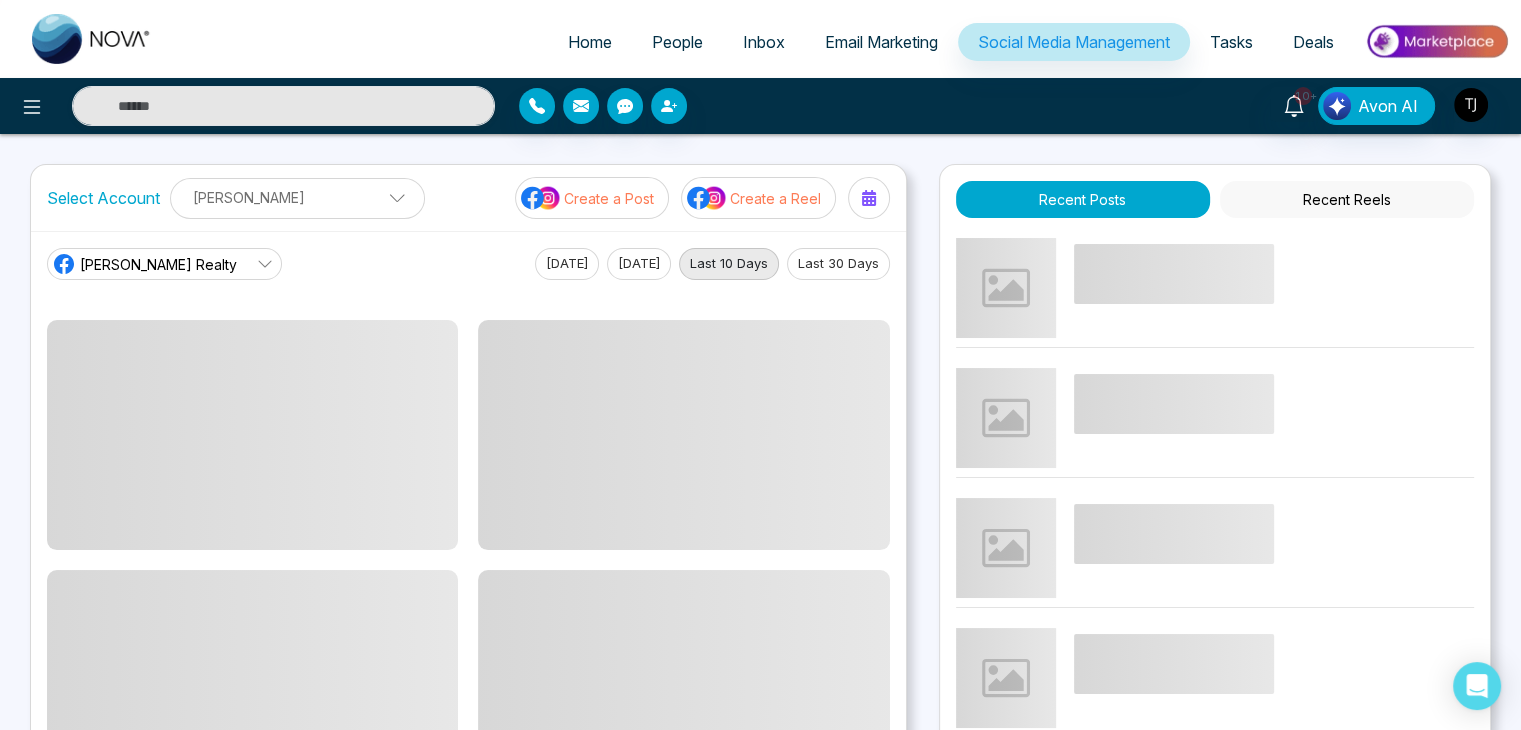 click on "Tasks" at bounding box center (1231, 42) 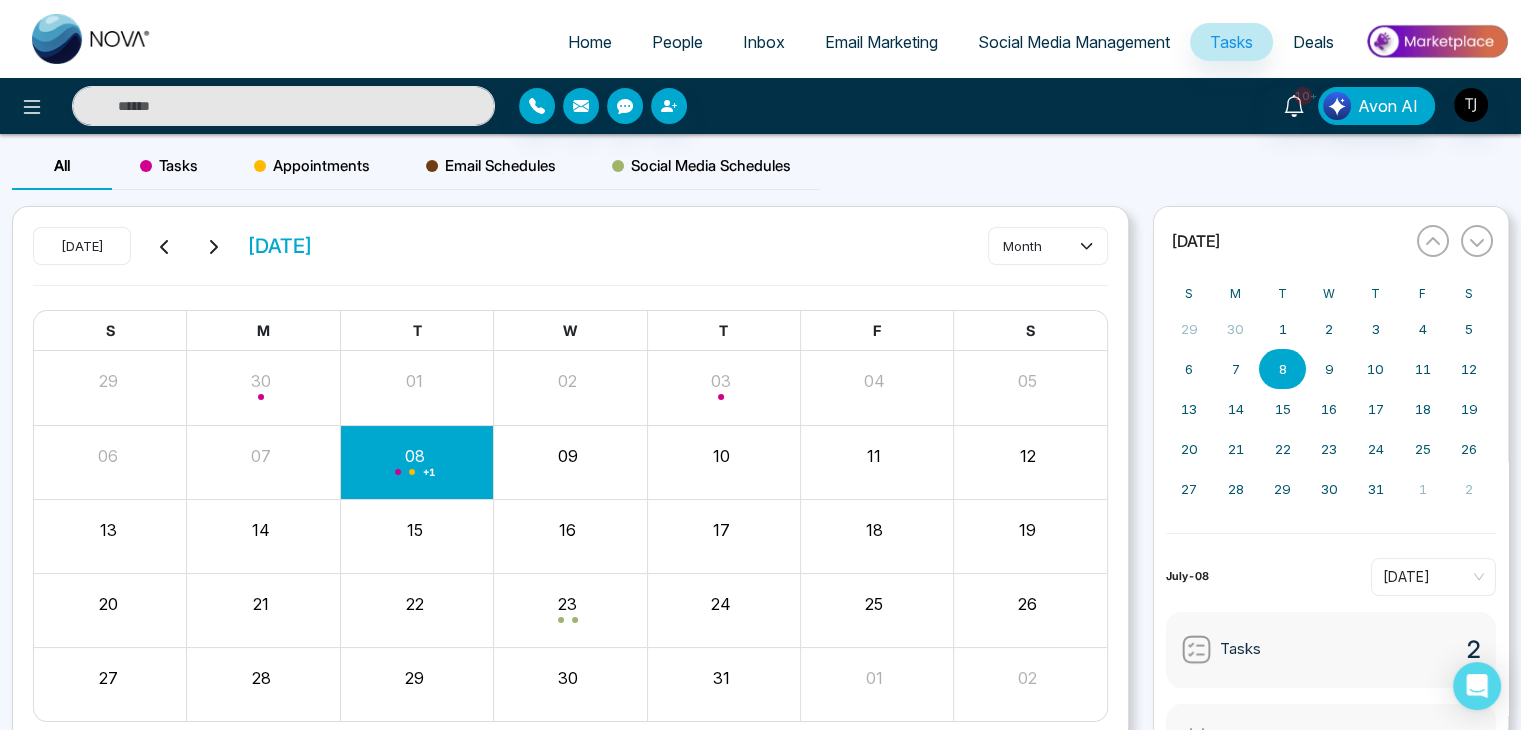 click on "Home People Inbox Email Marketing Social Media Management Tasks Deals" at bounding box center (840, 43) 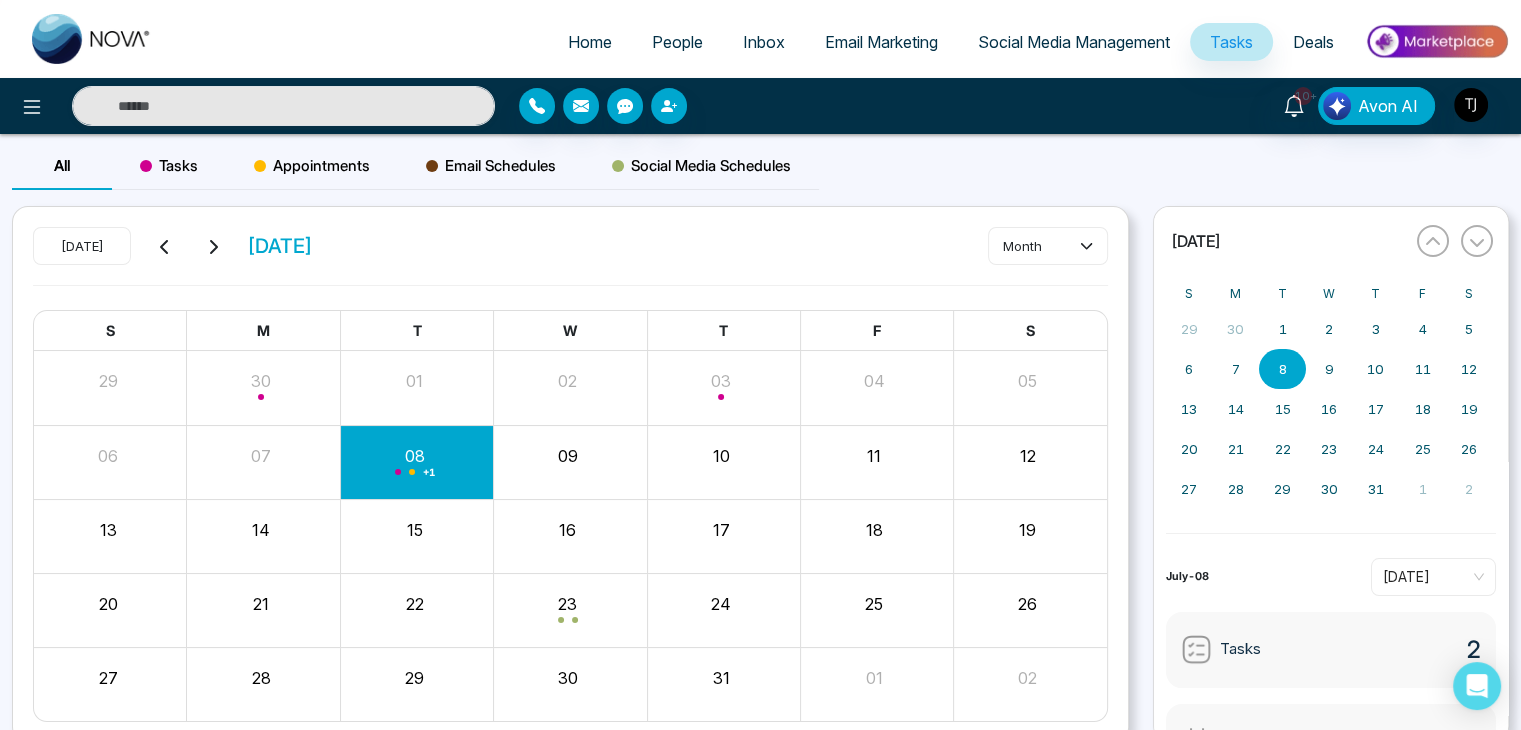 click on "Social Media Management" at bounding box center [1074, 42] 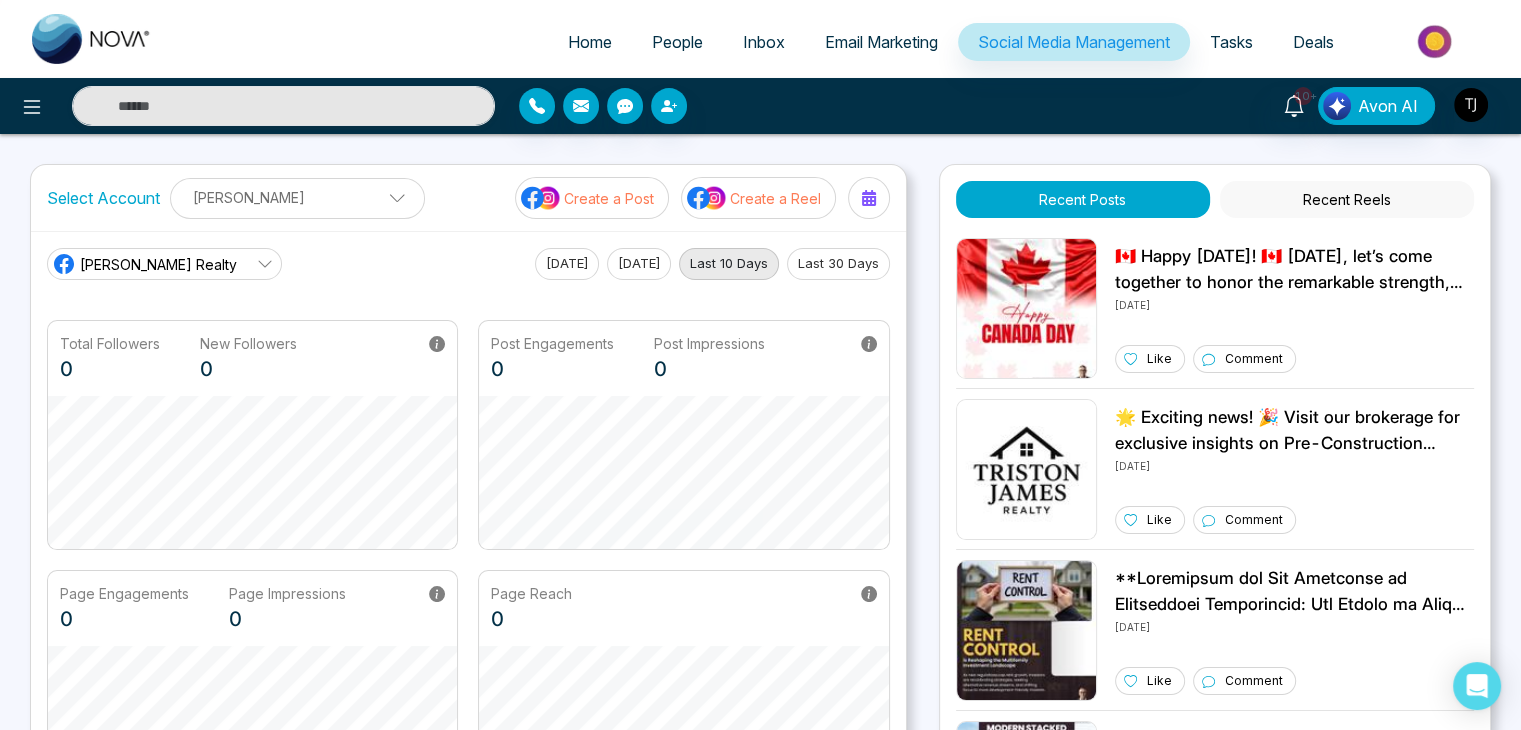 click on "Home" at bounding box center [590, 42] 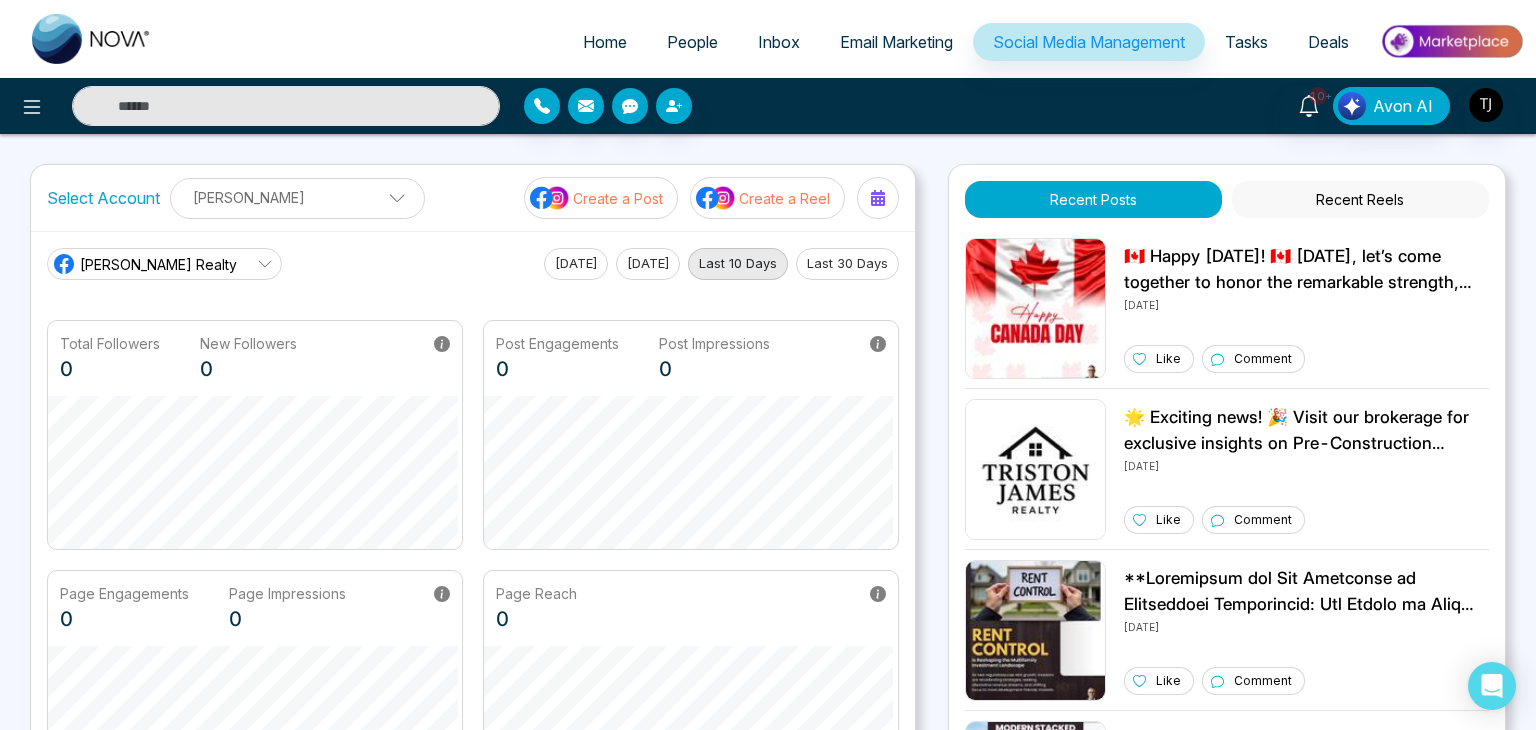 select on "*" 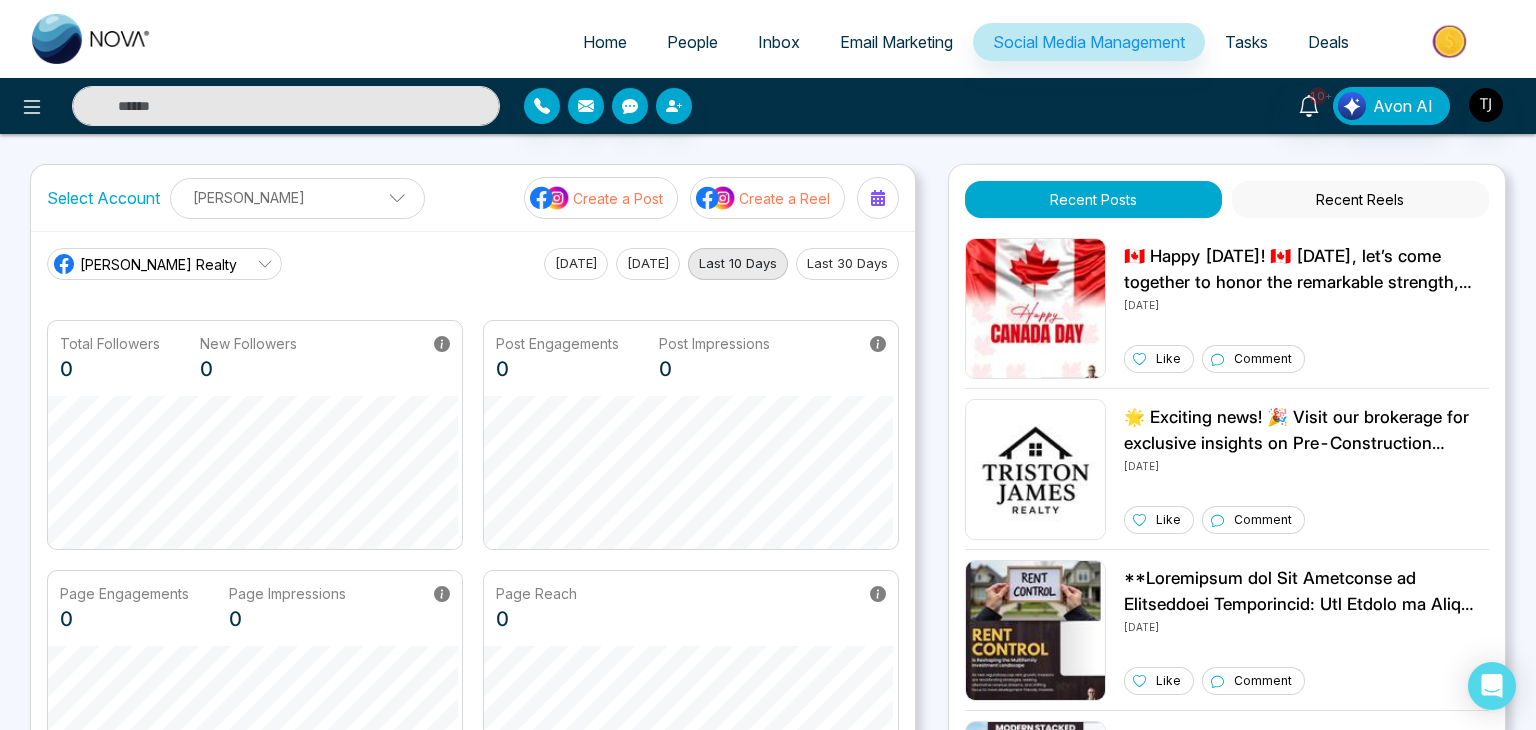 select on "*" 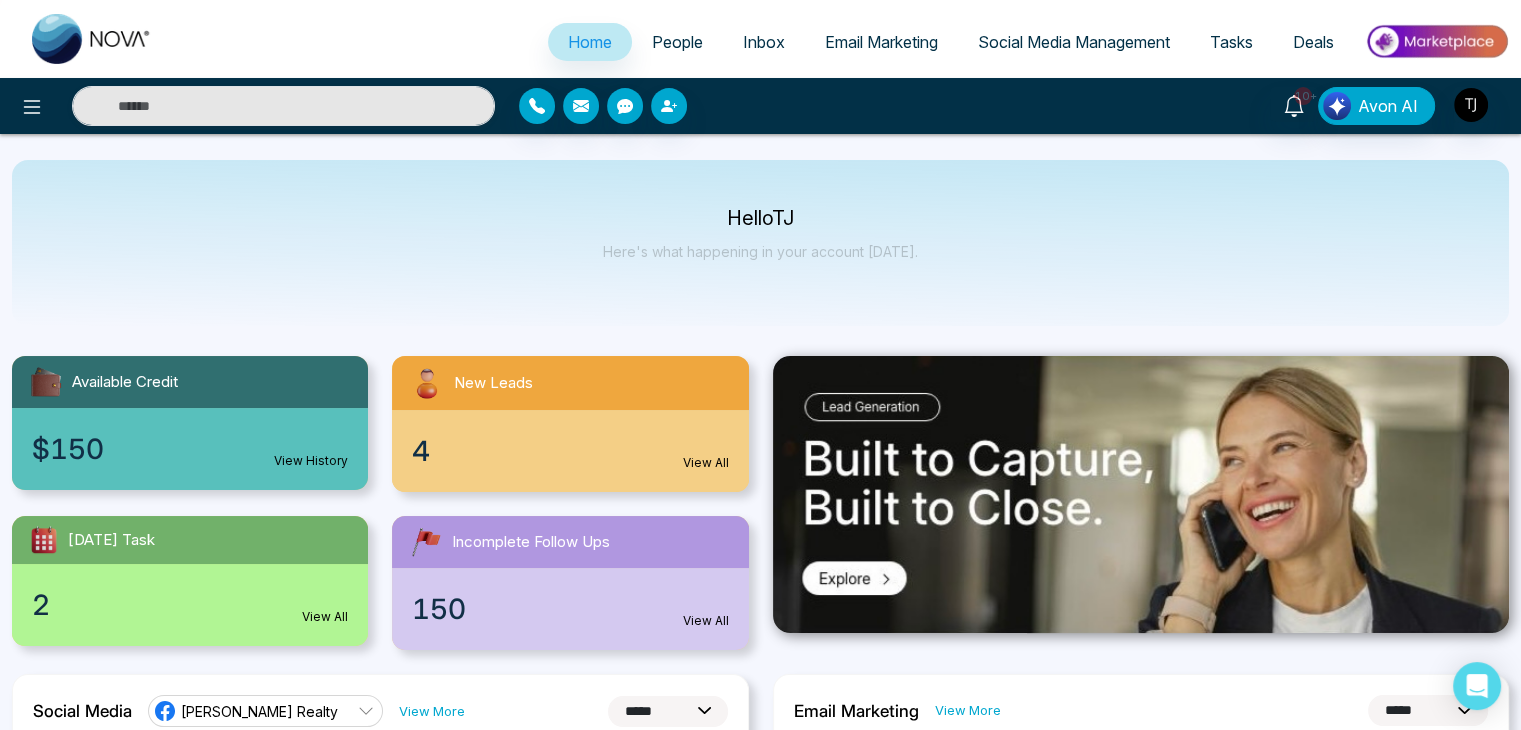 click on "People" at bounding box center [677, 42] 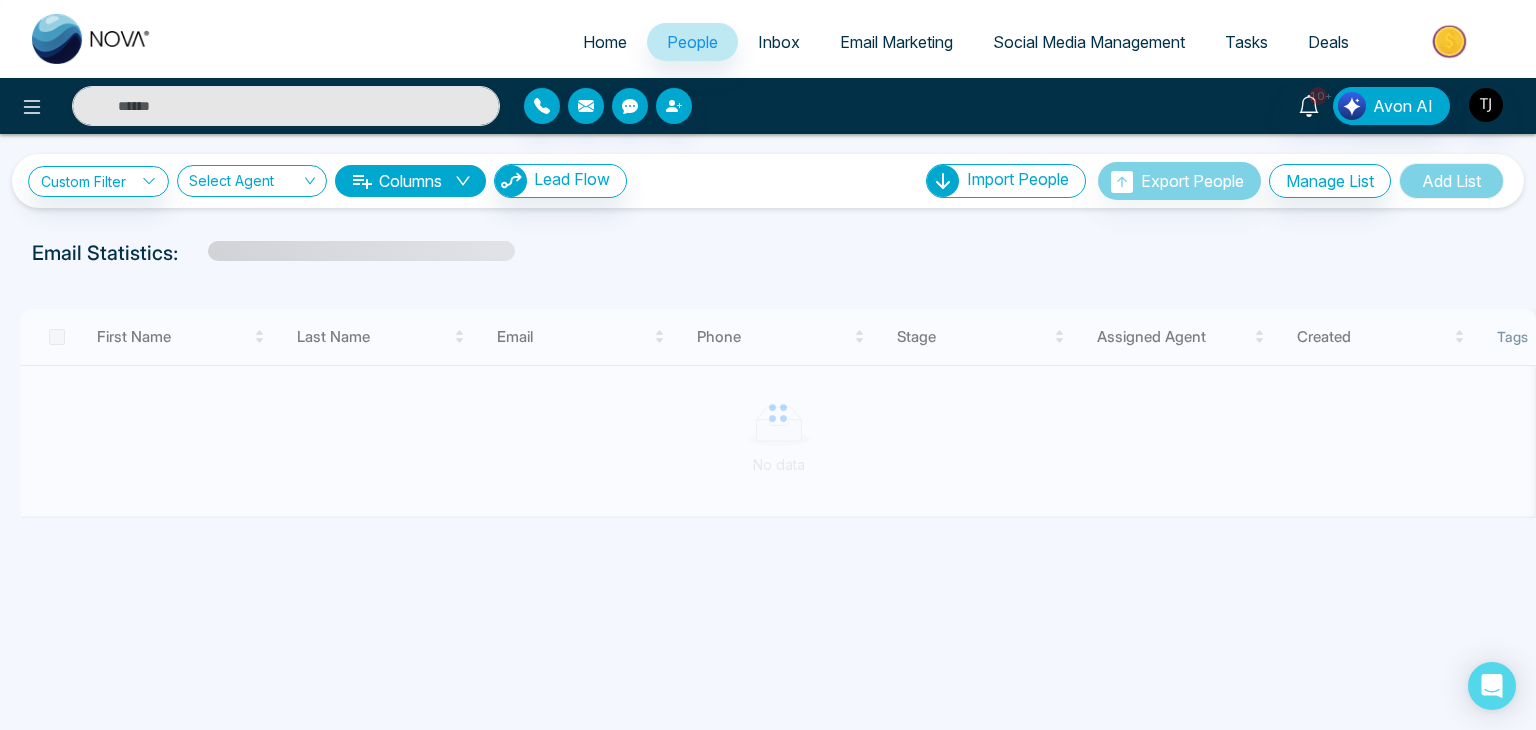 click on "Columns" at bounding box center (410, 181) 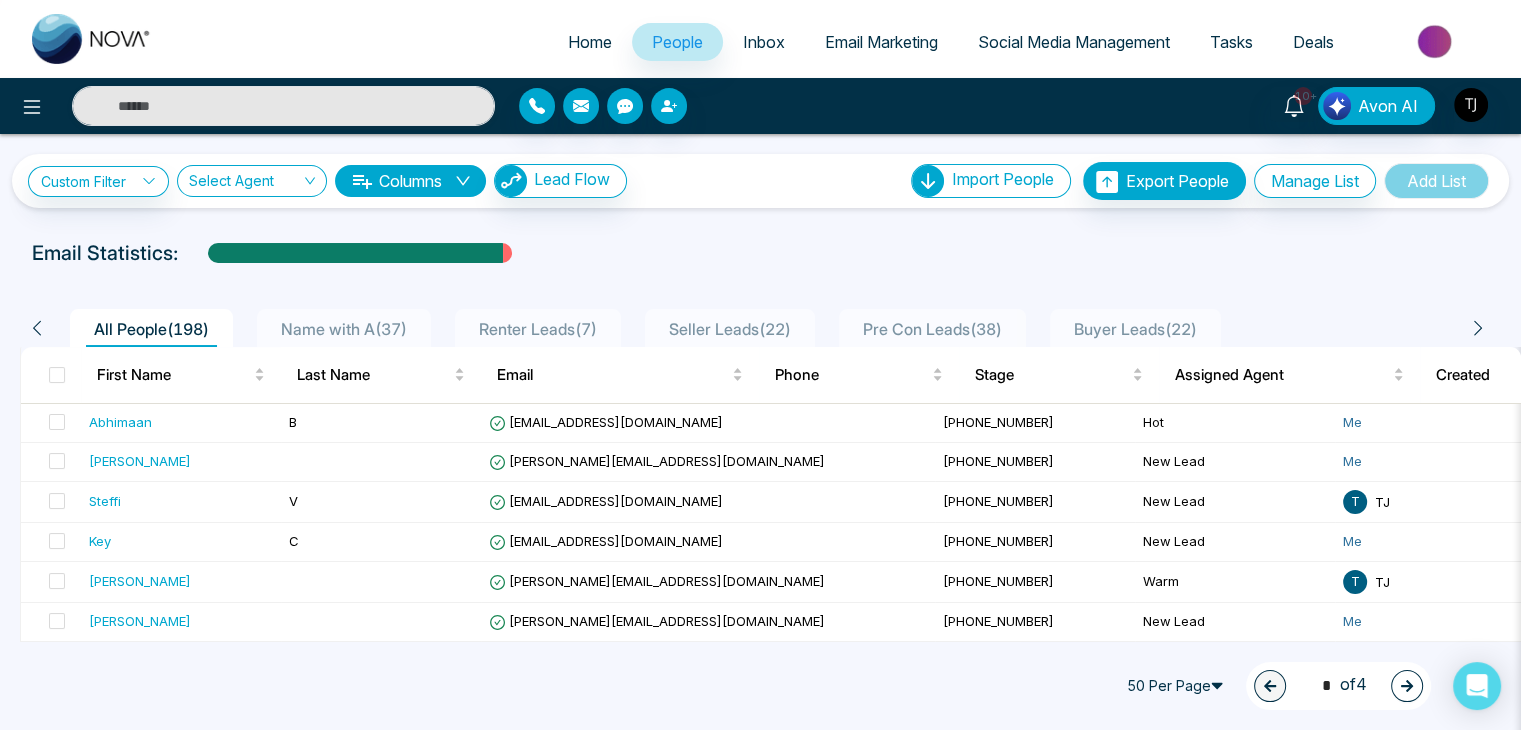 click on "All People  ( 198 ) Name with A  ( 37 ) Renter Leads  ( 7 ) Seller Leads  ( 22 ) Pre Con Leads  ( 38 ) Buyer Leads  ( 22 ) First Name Last Name Email Phone Stage Assigned Agent Created Tags Source Deals Last Communication                         Abhimaan B   [EMAIL_ADDRESS][DOMAIN_NAME] [PHONE_NUMBER] Hot Me [DATE]   02:03 PM Buyer Trial Event 3 hours ago    Email Rutvik   [EMAIL_ADDRESS][DOMAIN_NAME] [PHONE_NUMBER] New Lead Me [DATE]   05:16 PM a day ago    Call Steffi V   [EMAIL_ADDRESS][DOMAIN_NAME] [PHONE_NUMBER] New Lead T TJ [DATE]   04:50 PM Renter   -  -  -  -    -  -  -  -   Key C   [EMAIL_ADDRESS][DOMAIN_NAME] [PHONE_NUMBER] New Lead Me [DATE]   08:46 AM Trial Brother [DEMOGRAPHIC_DATA] a day ago    Email [PERSON_NAME]   [PERSON_NAME][EMAIL_ADDRESS][DOMAIN_NAME] [PHONE_NUMBER] Warm T TJ [DATE]   08:23 AM IDX Website   -  -  -  -    -  -  -  -   [PERSON_NAME]   [PERSON_NAME][EMAIL_ADDRESS][DOMAIN_NAME] [PHONE_NUMBER] New Lead Me [DATE]   08:14 AM IDX Website   -  -  -  -    -  -  -  -   Tis   [EMAIL_ADDRESS][DOMAIN_NAME] [PHONE_NUMBER] New Lead Me   12:23 PM" at bounding box center (760, 1408) 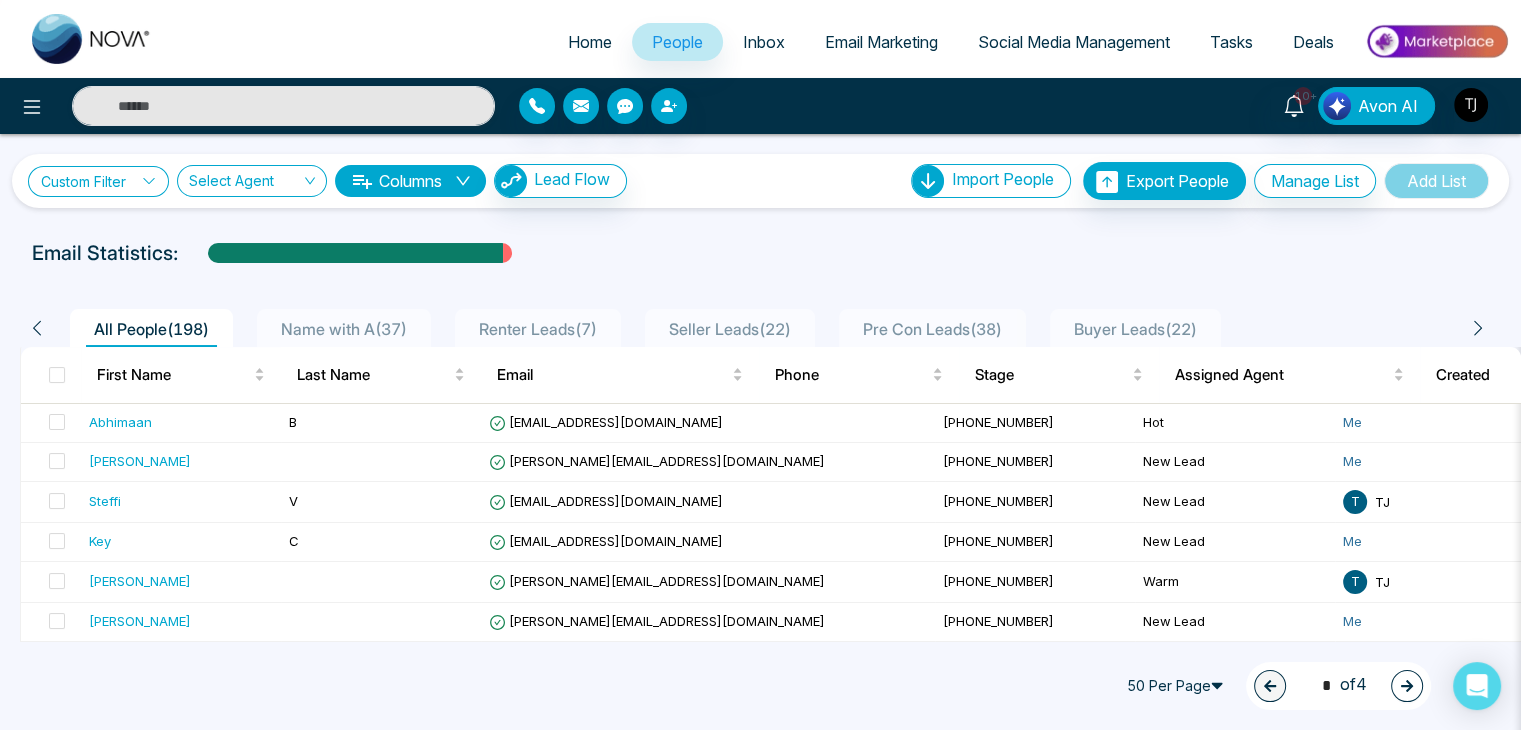 click on "Custom Filter" at bounding box center [98, 181] 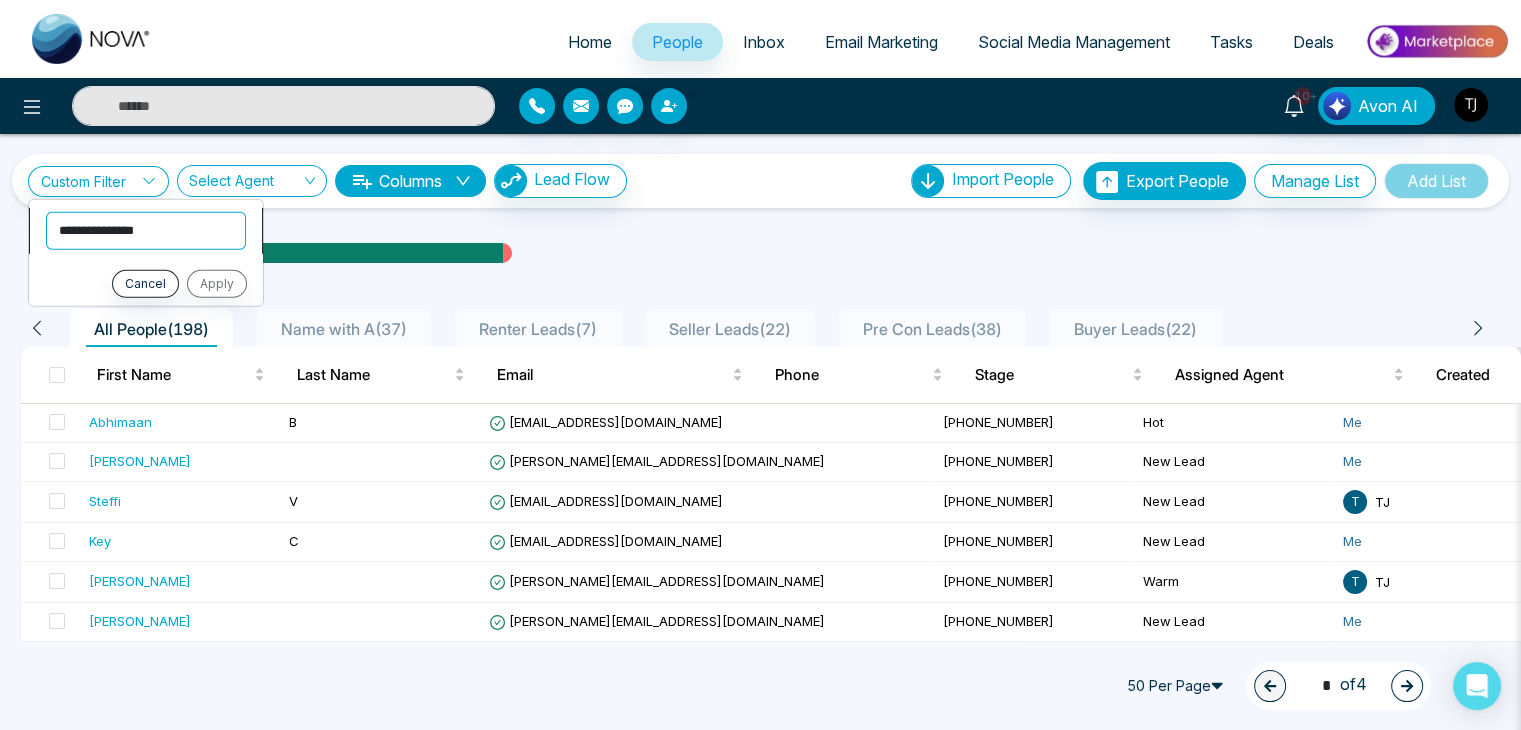 click on "**********" at bounding box center (146, 230) 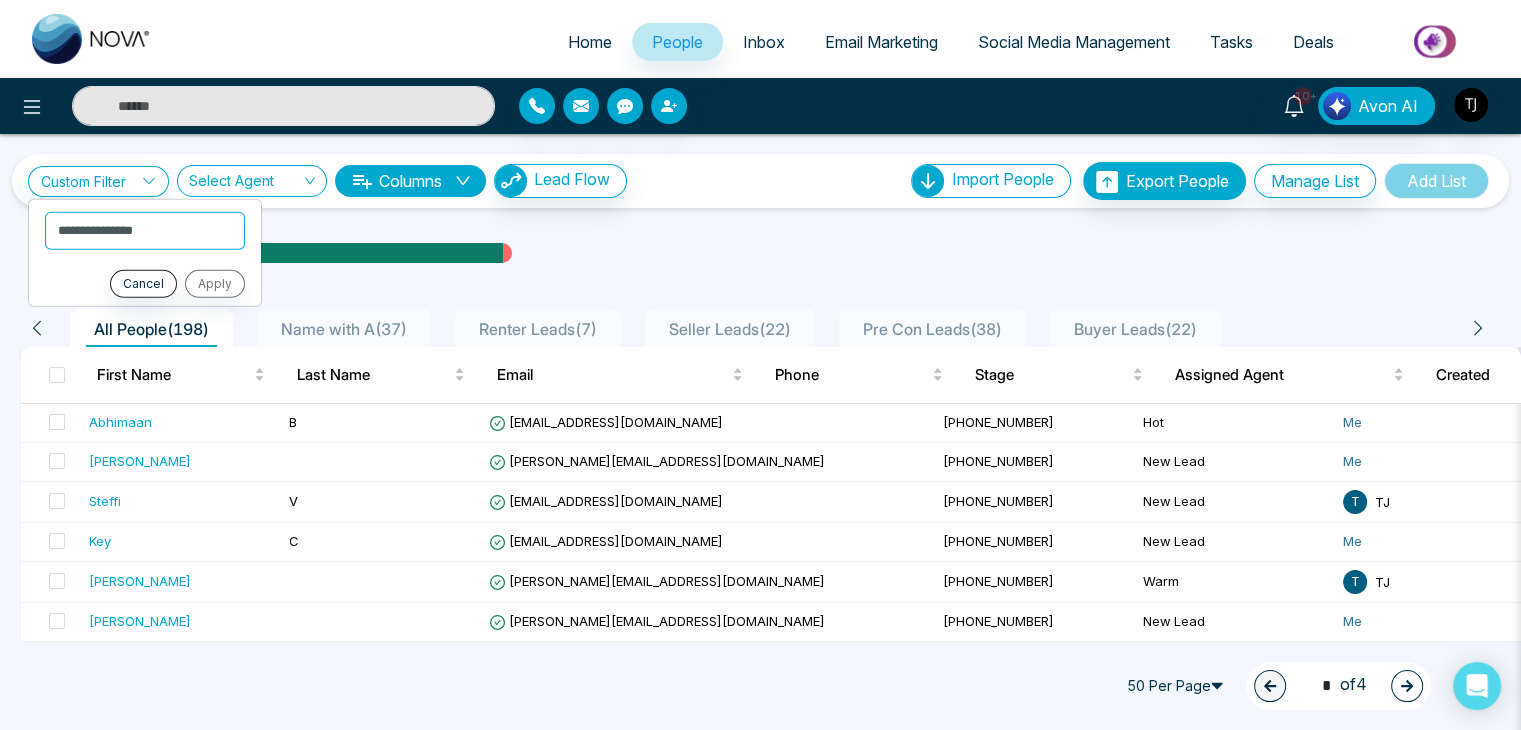 click on "Email Statistics:" at bounding box center (760, 253) 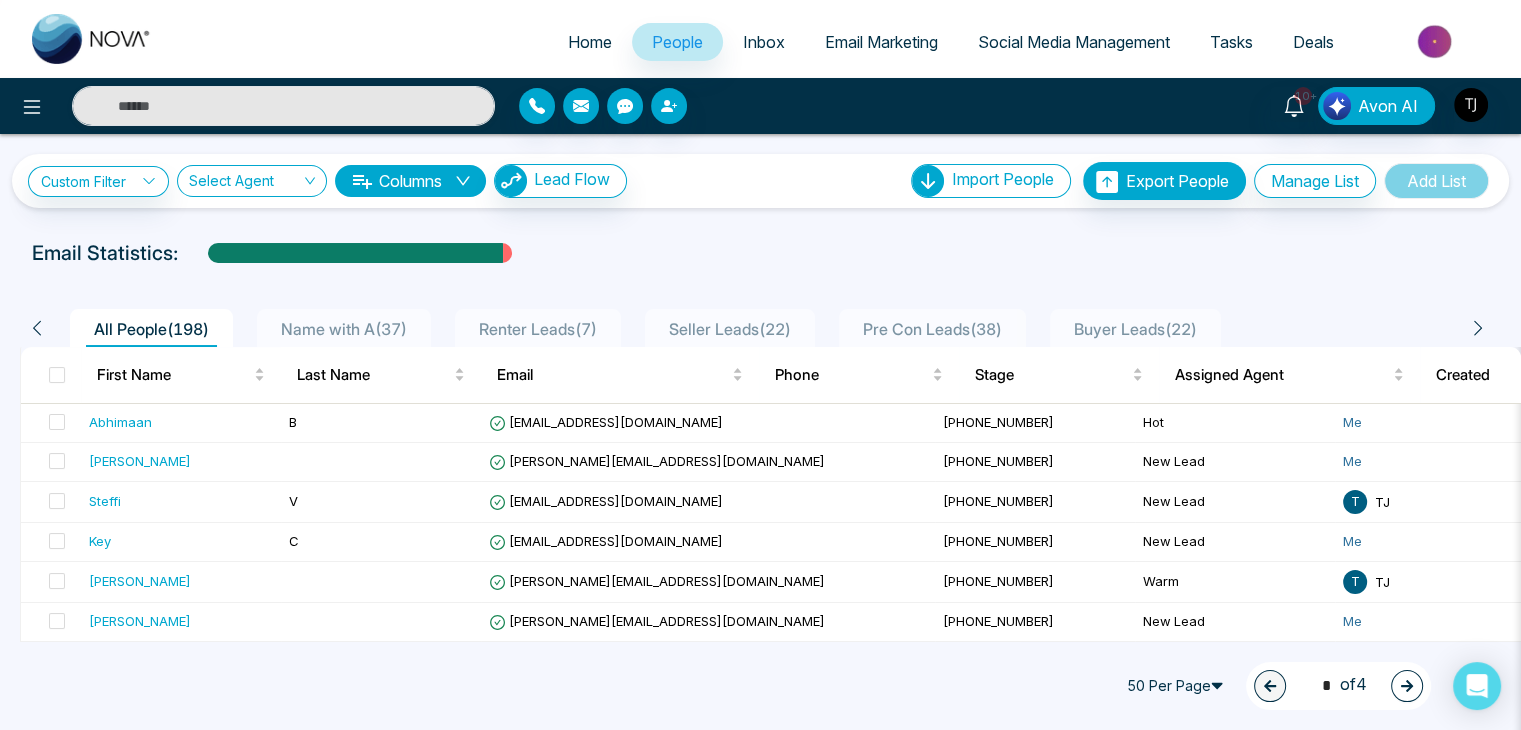 click on "Home" at bounding box center [590, 42] 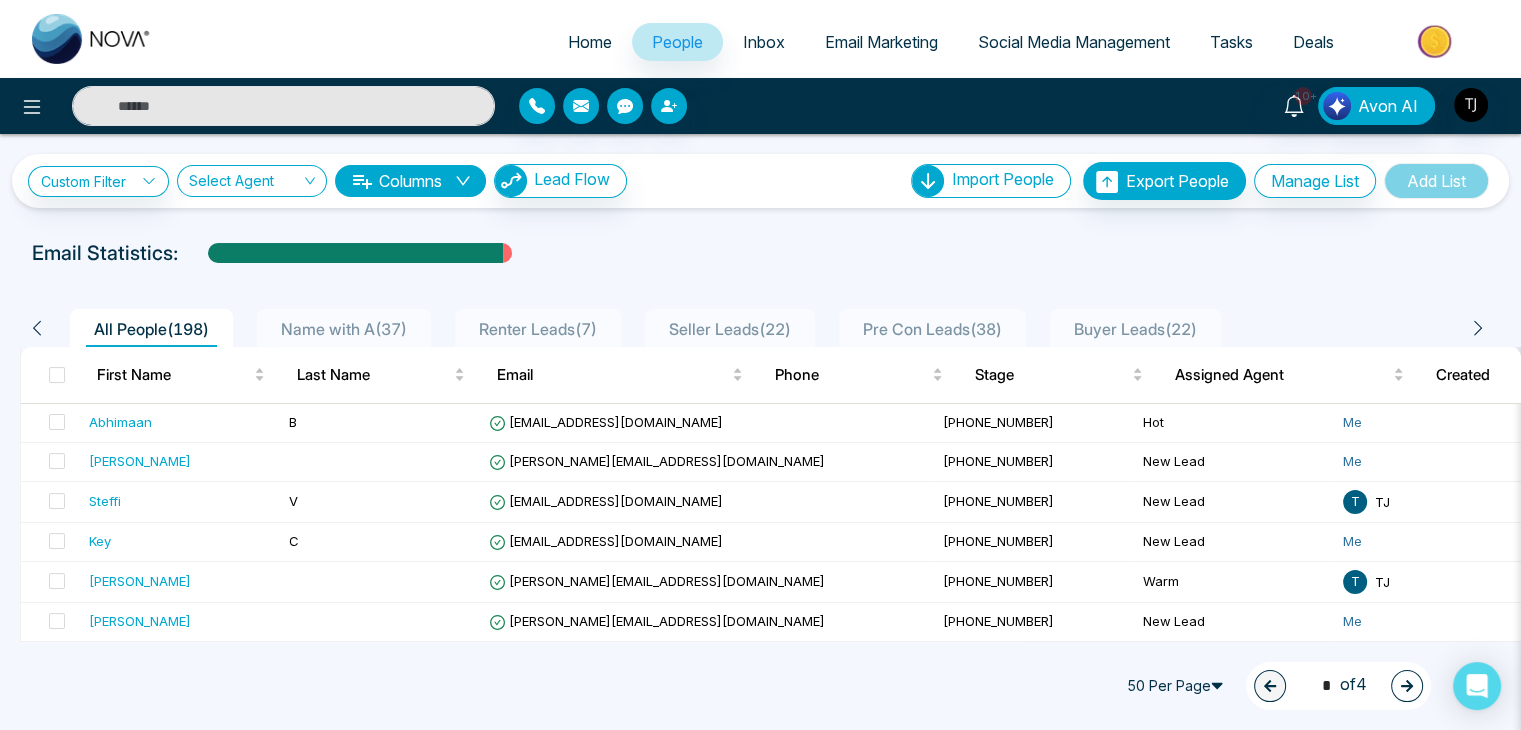 select on "*" 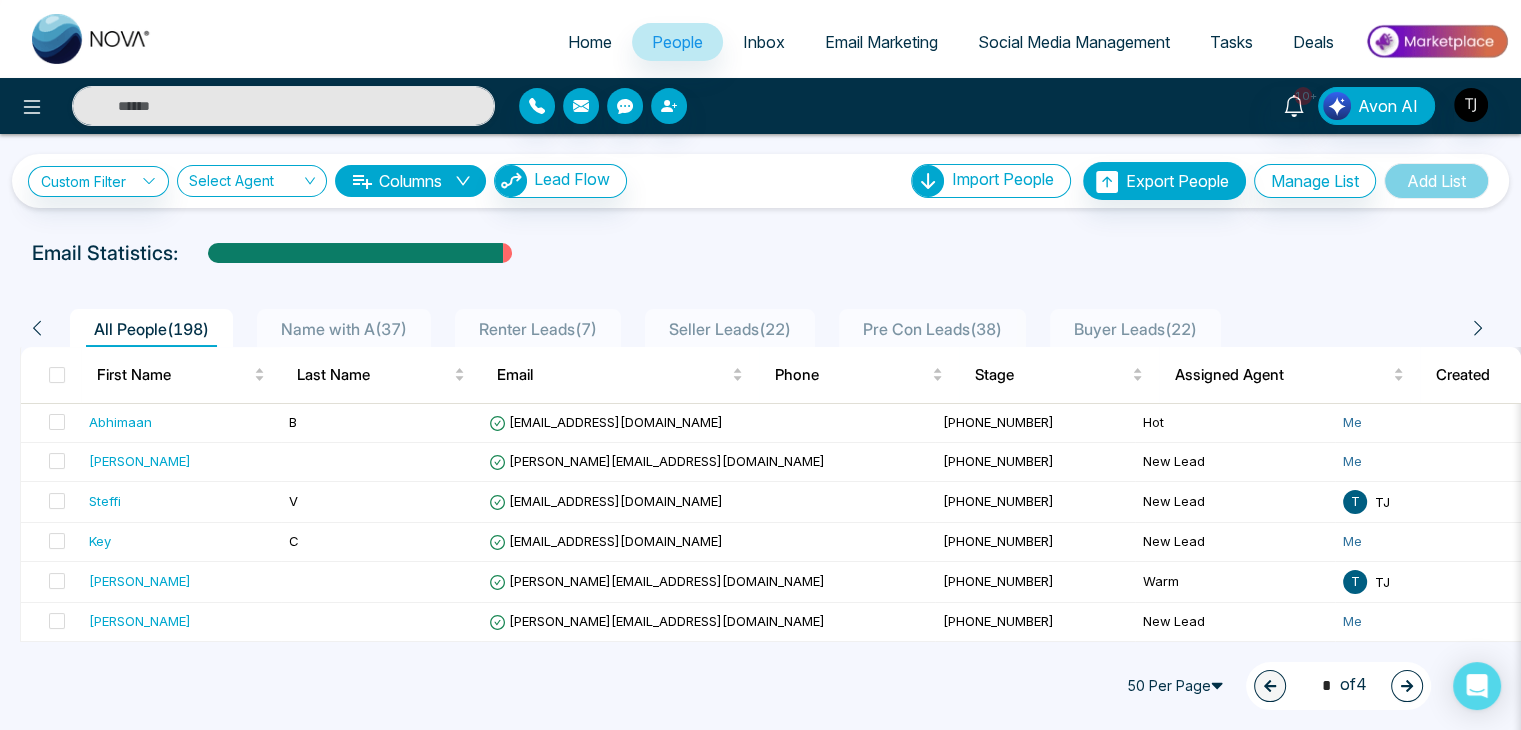 select on "*" 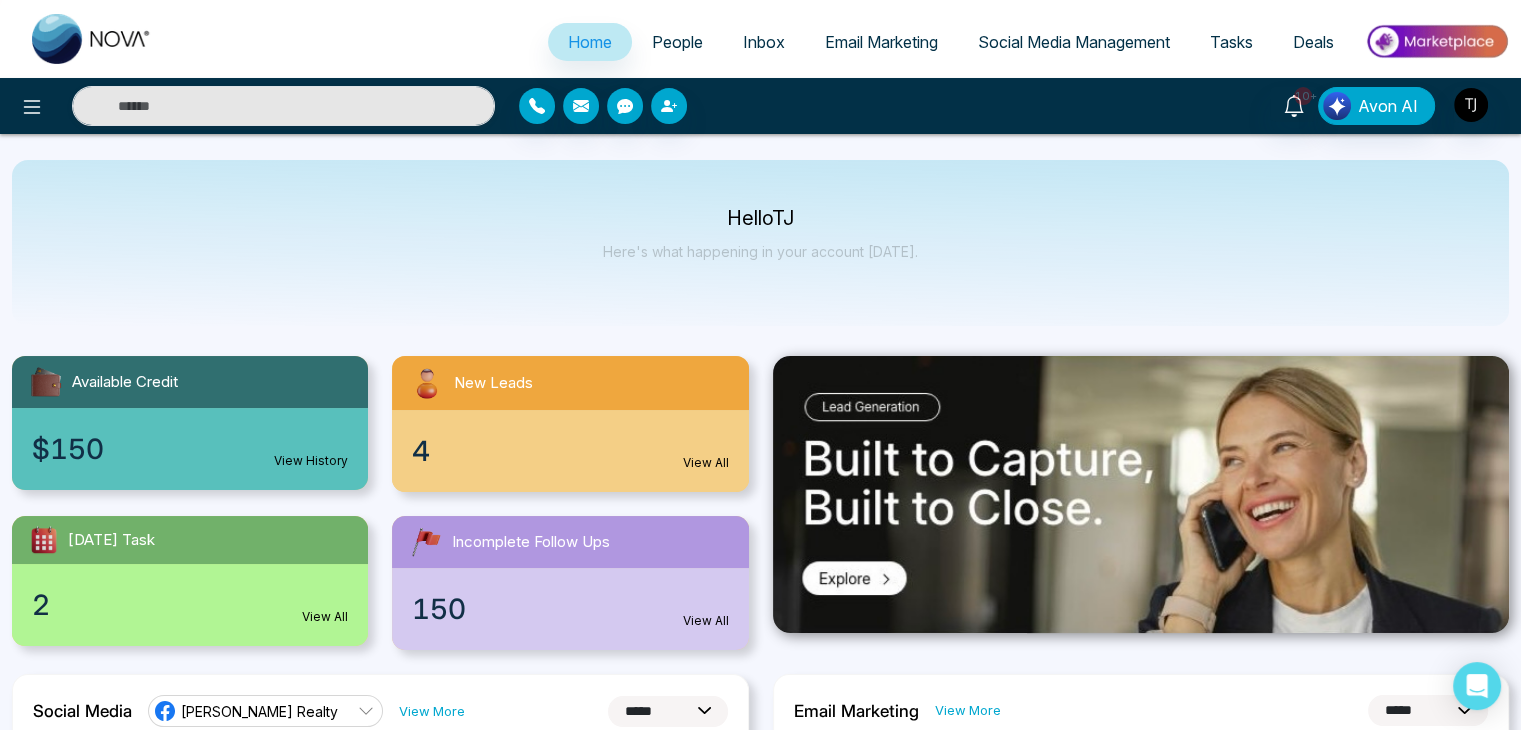 click on "Email Marketing" at bounding box center (881, 42) 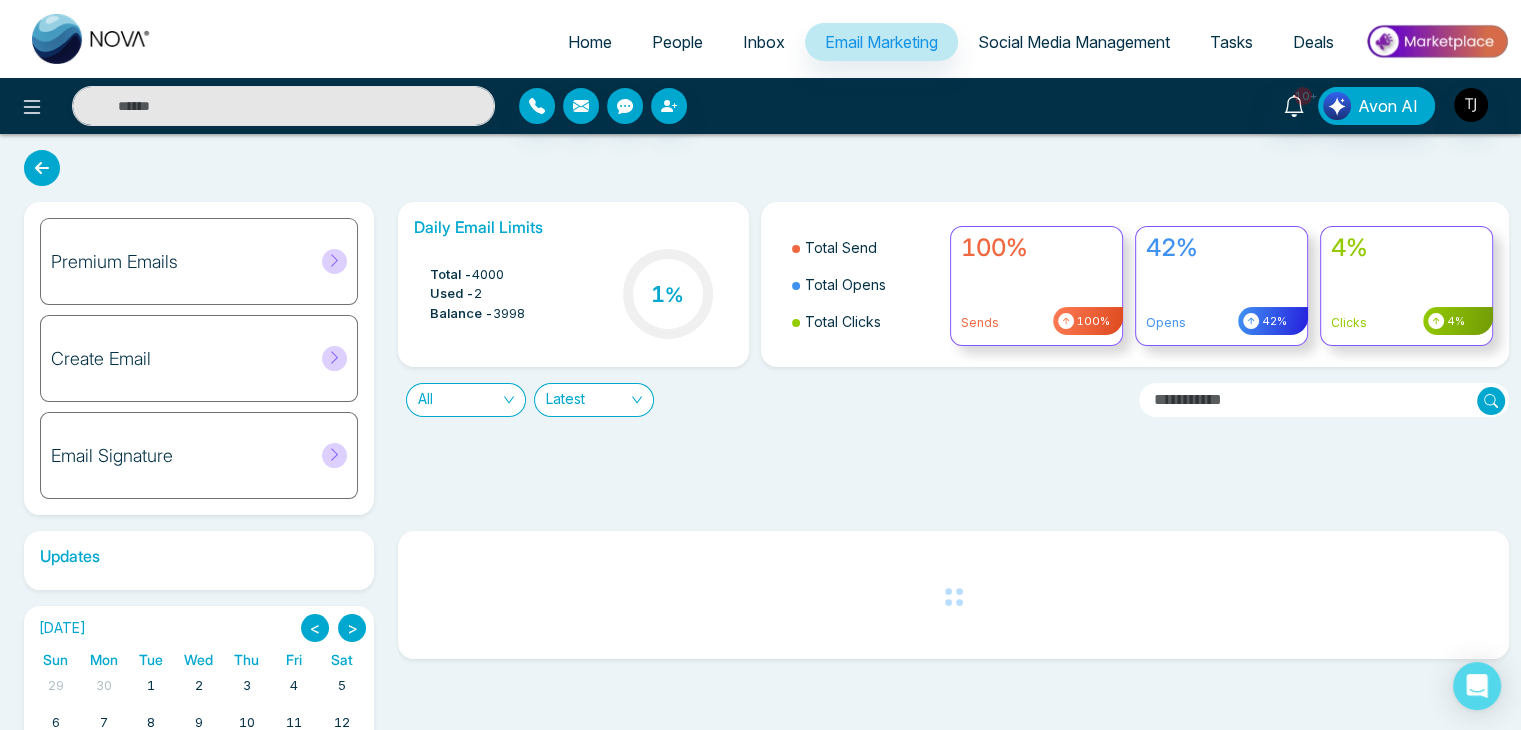 click on "Social Media Management" at bounding box center (1074, 42) 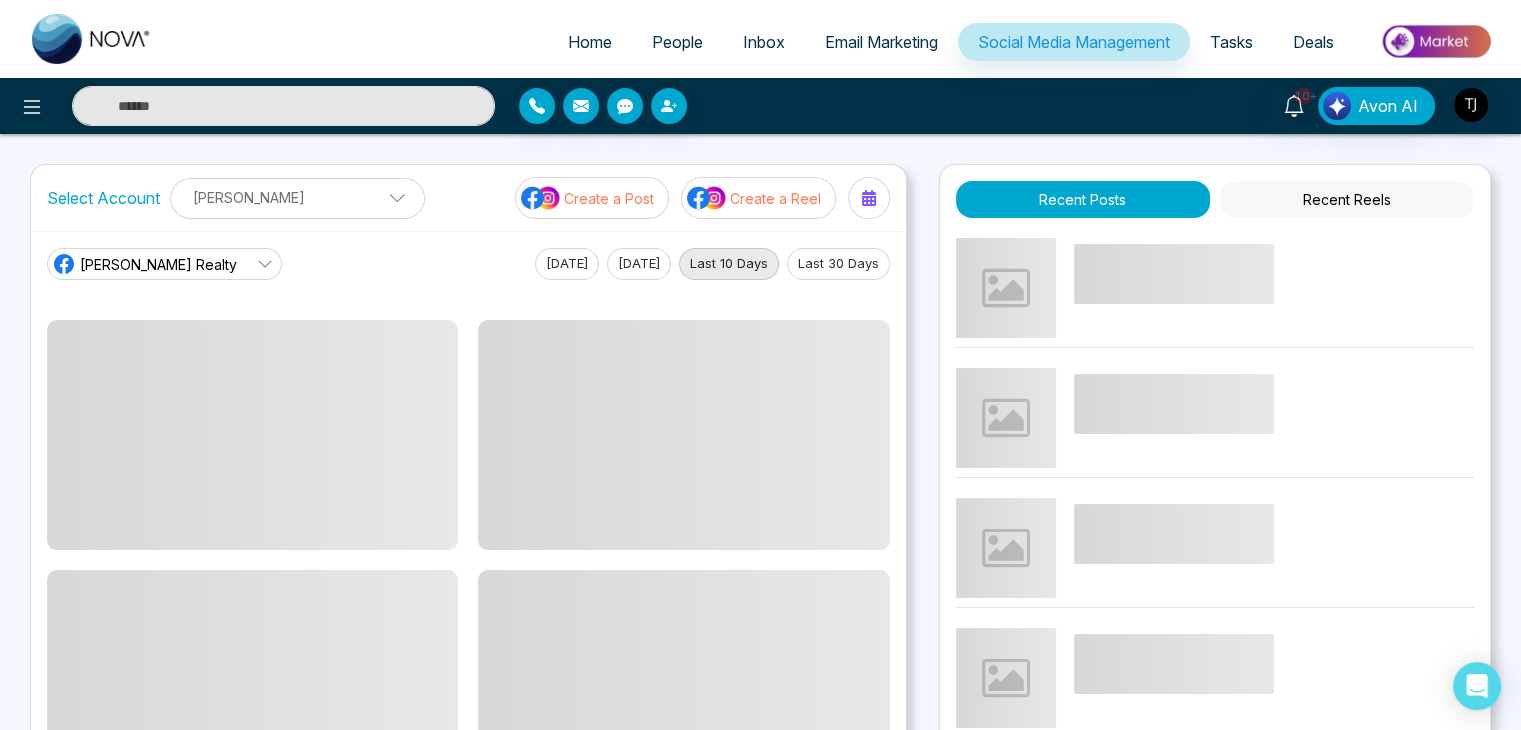 click on "Home" at bounding box center (590, 42) 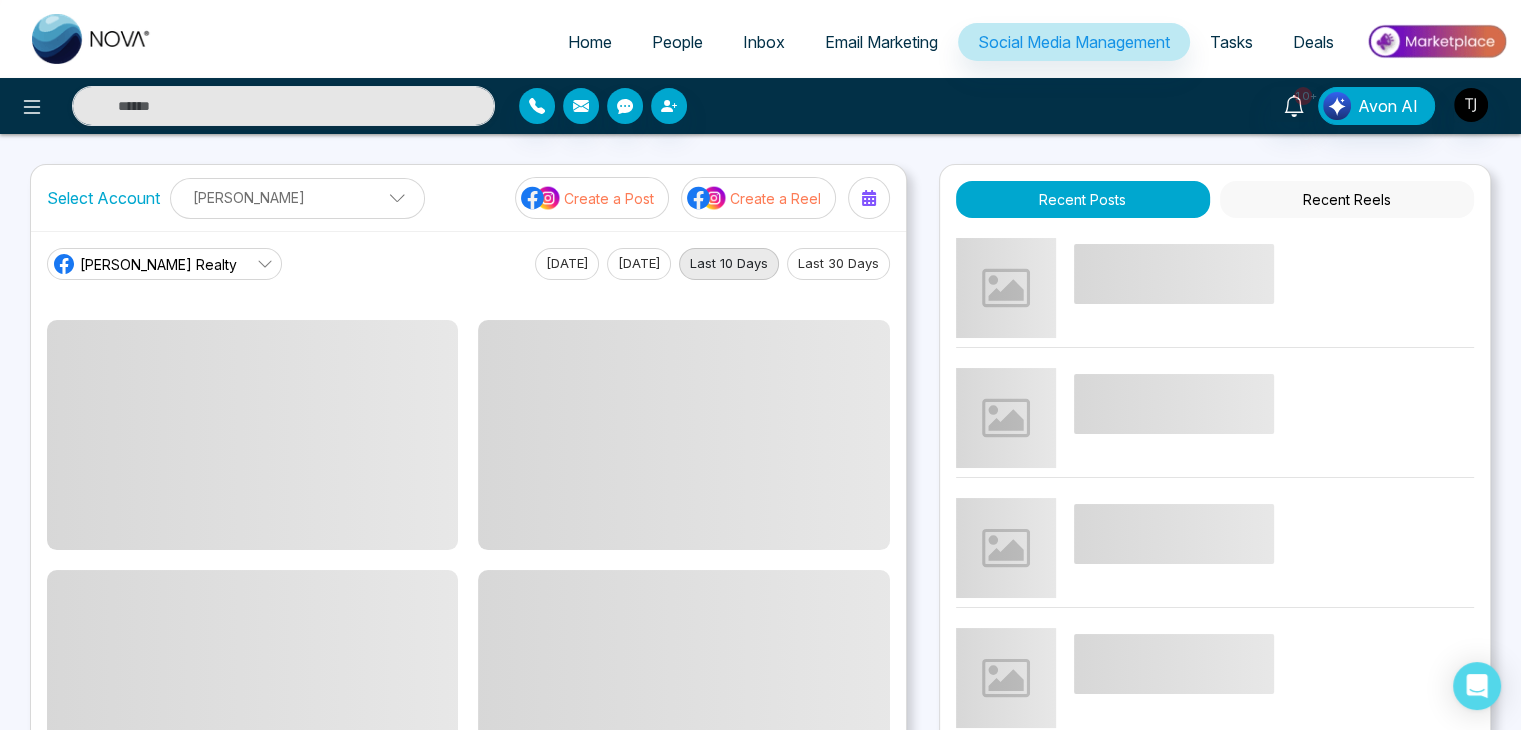 select on "*" 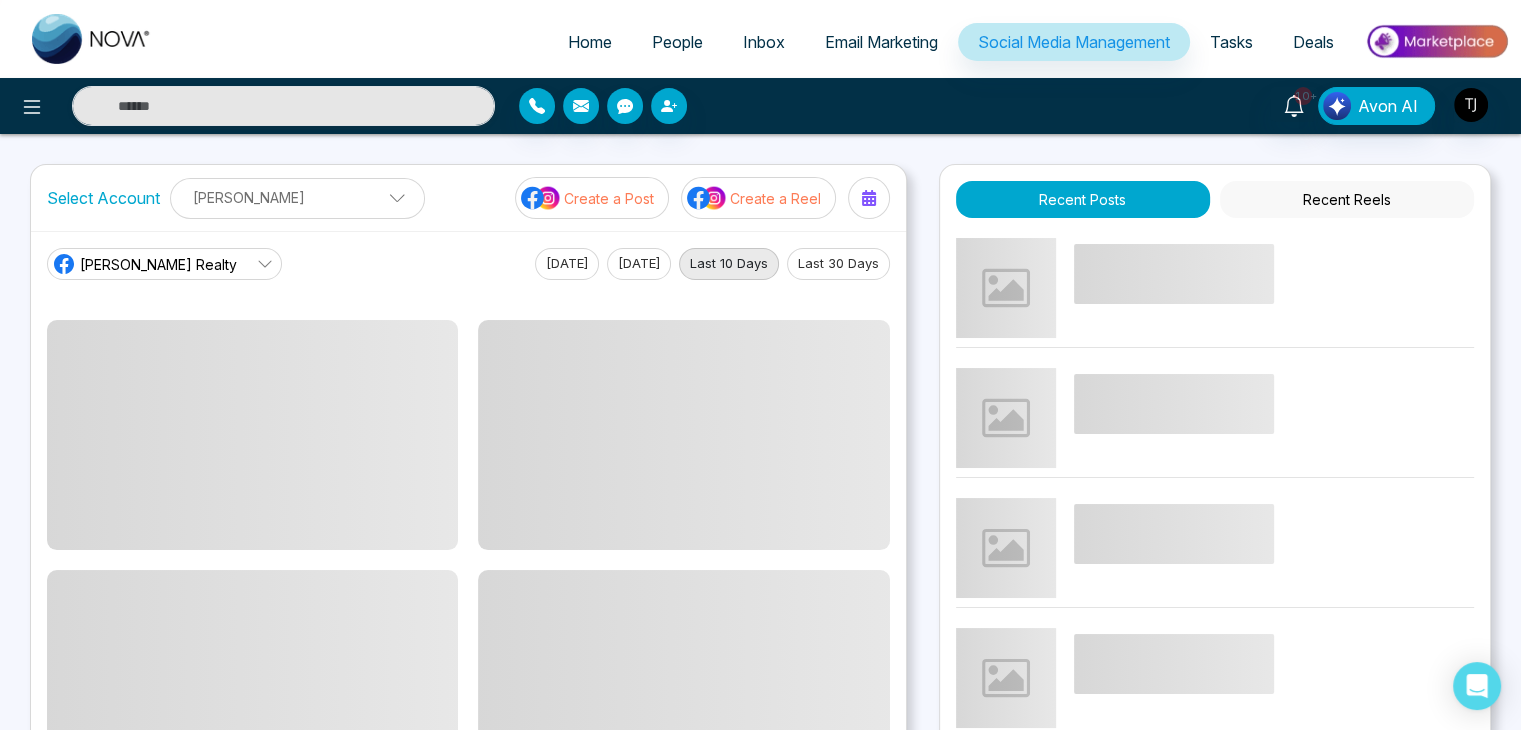 select on "*" 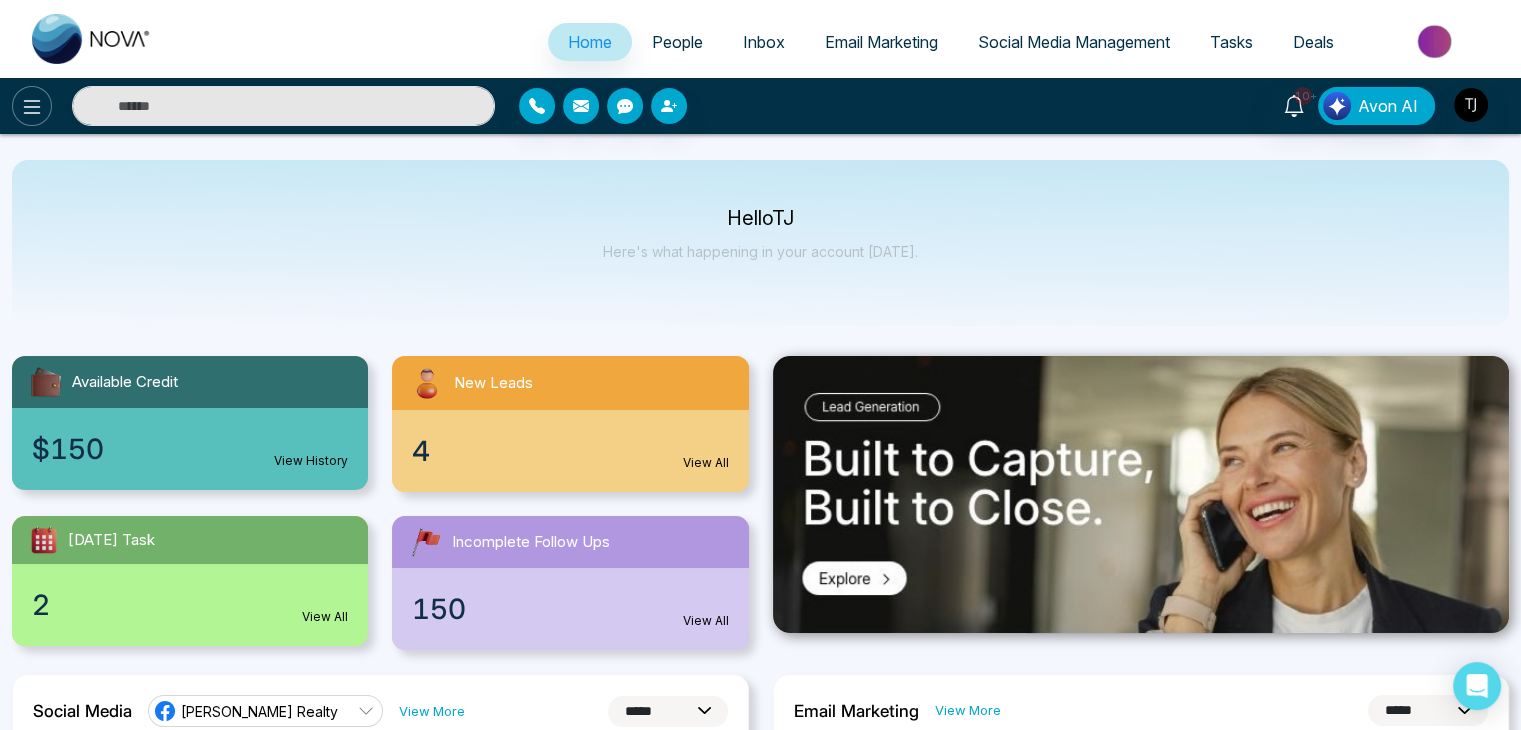 click at bounding box center (32, 106) 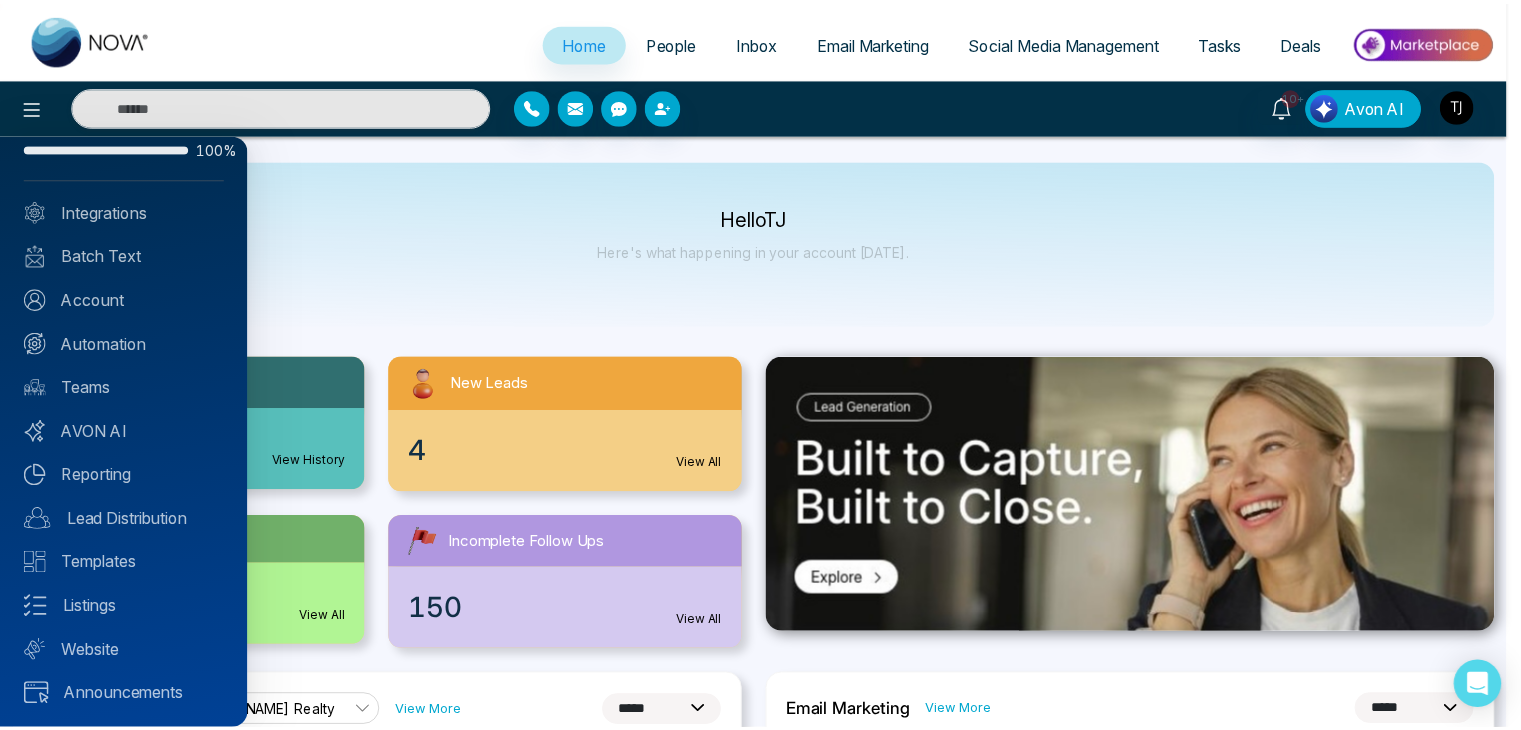 scroll, scrollTop: 0, scrollLeft: 0, axis: both 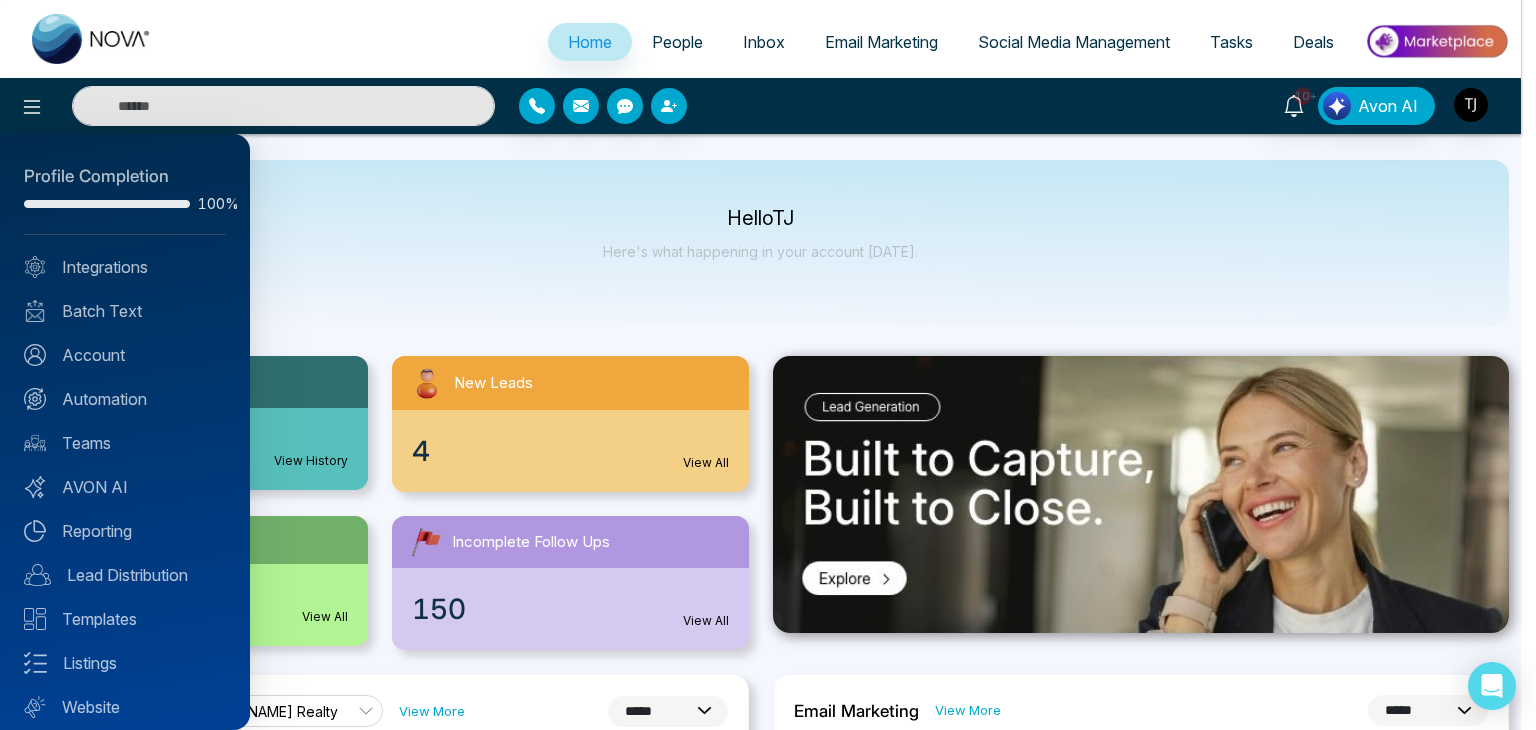 click at bounding box center [768, 365] 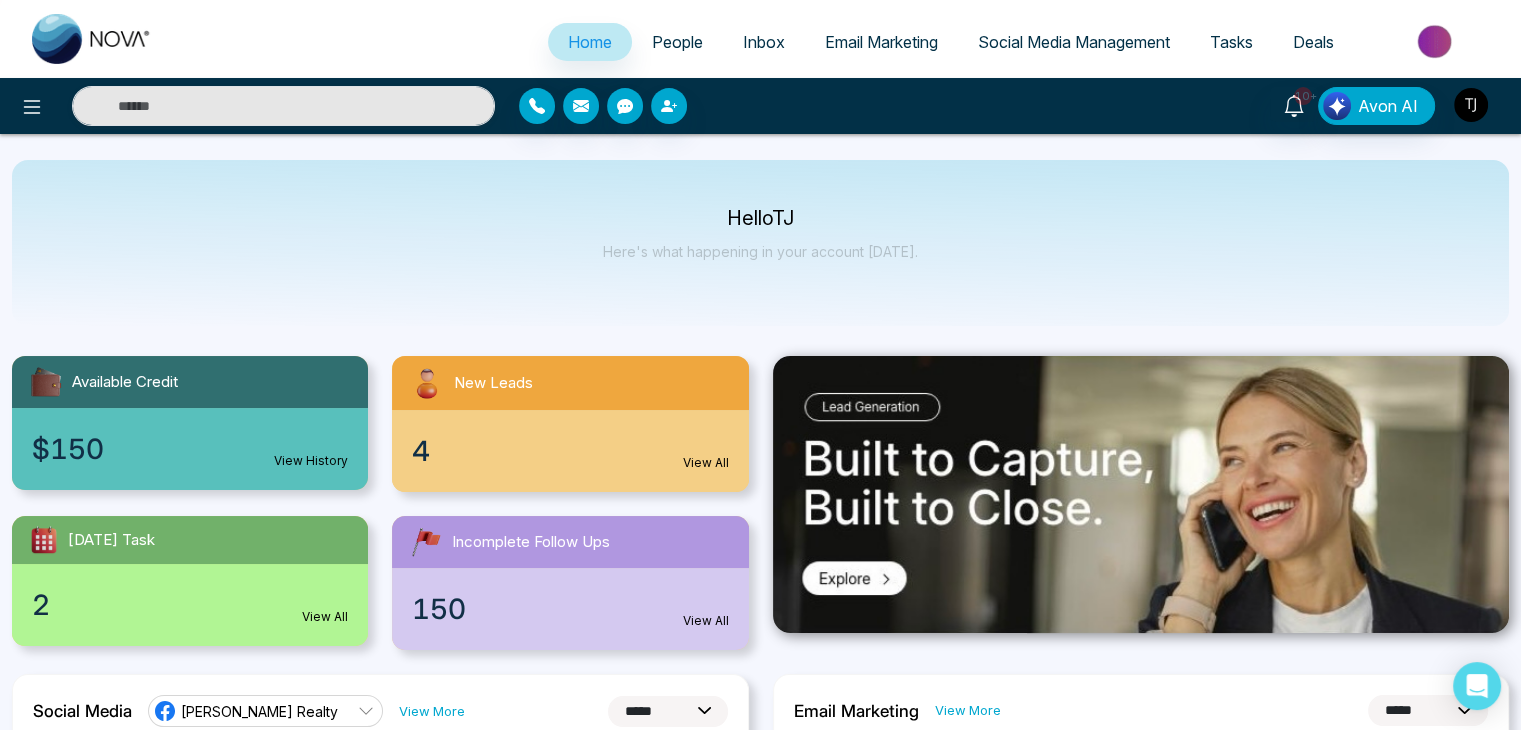 click at bounding box center [1471, 105] 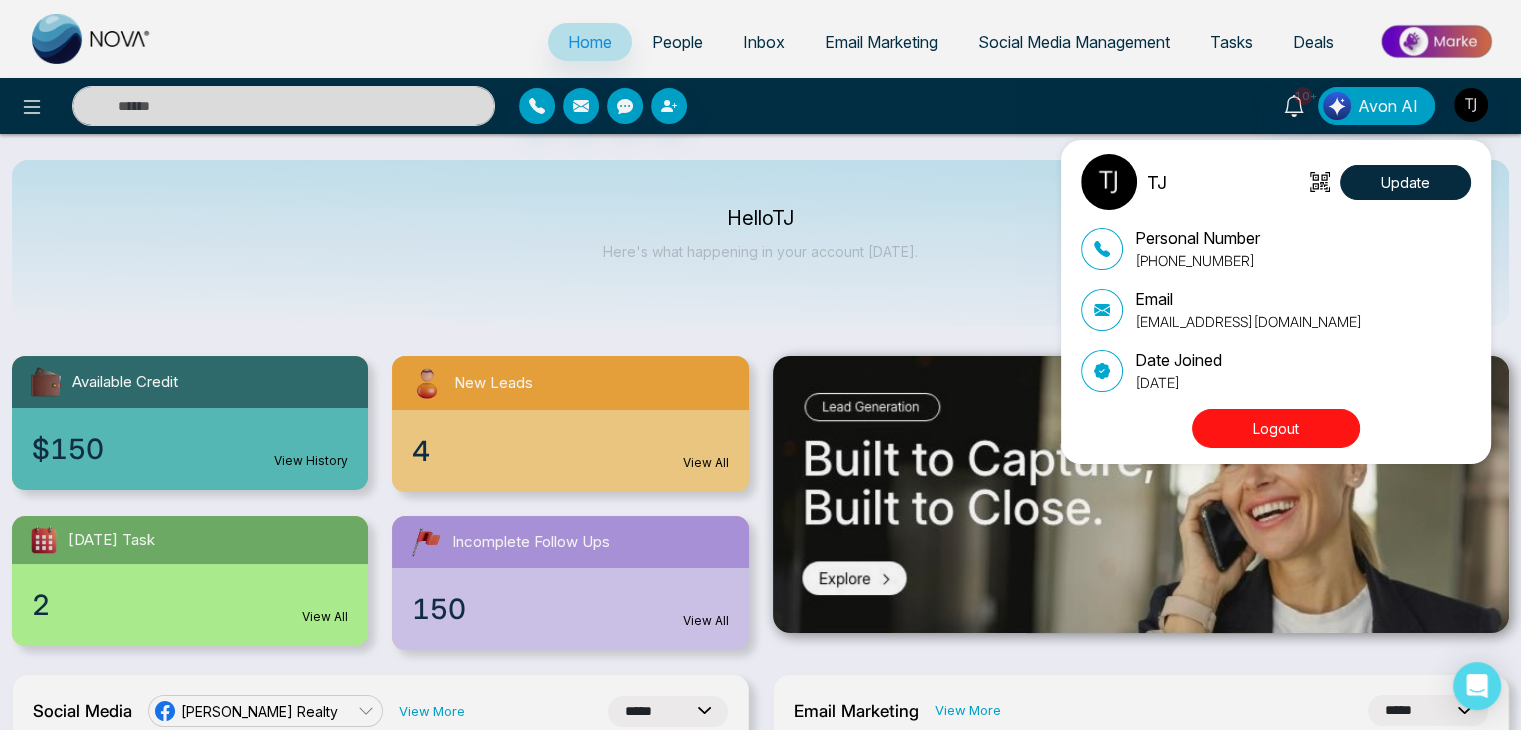 click on "Logout" at bounding box center [1276, 428] 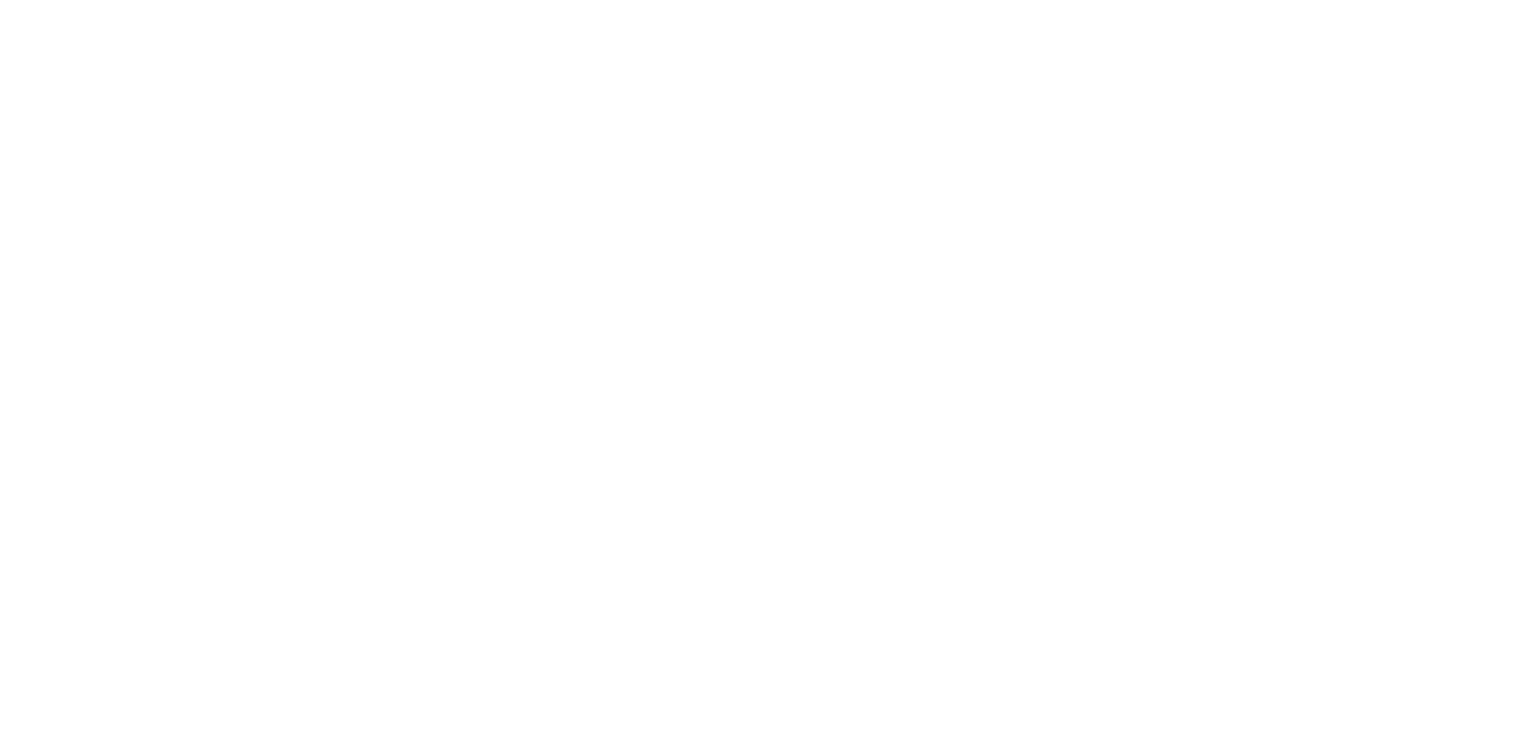 scroll, scrollTop: 0, scrollLeft: 0, axis: both 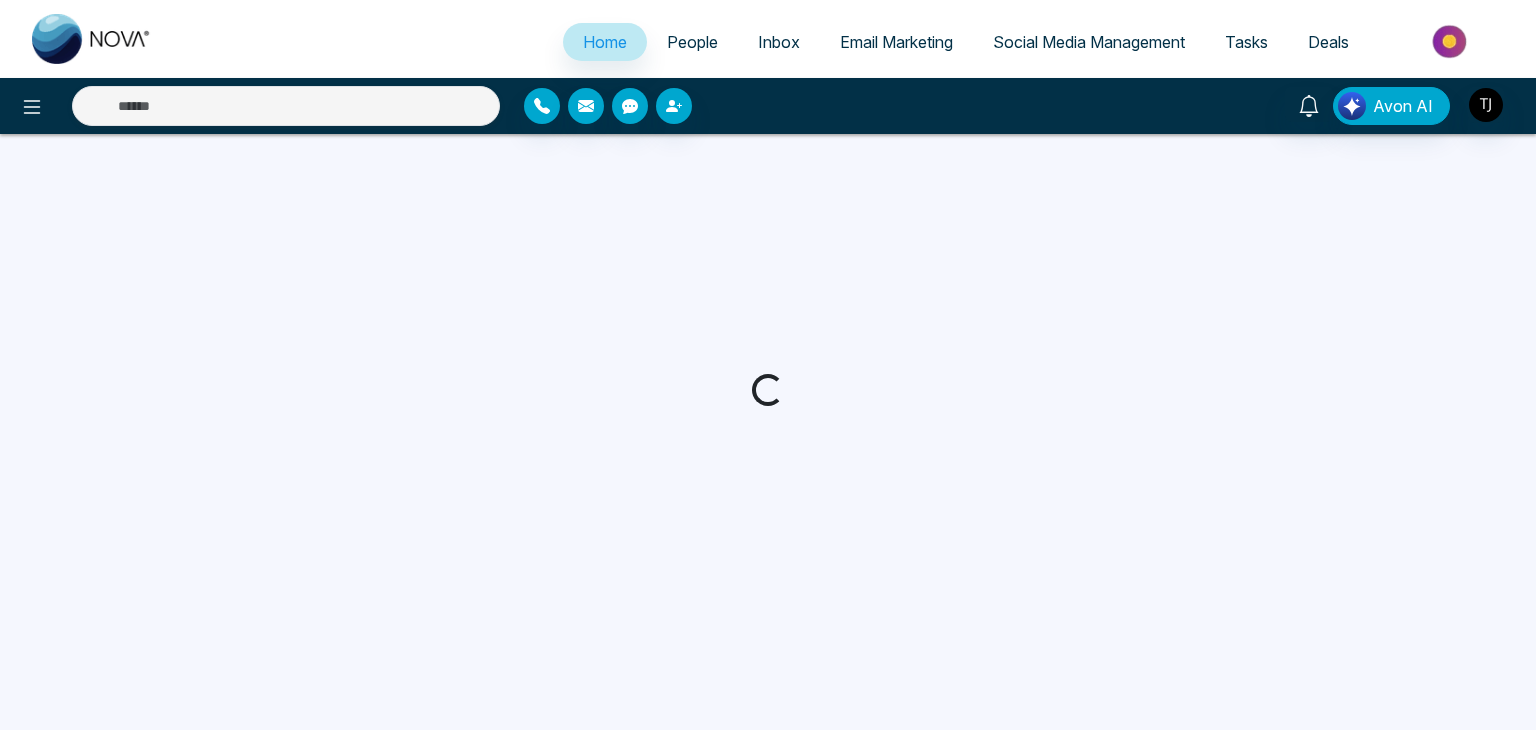 select on "*" 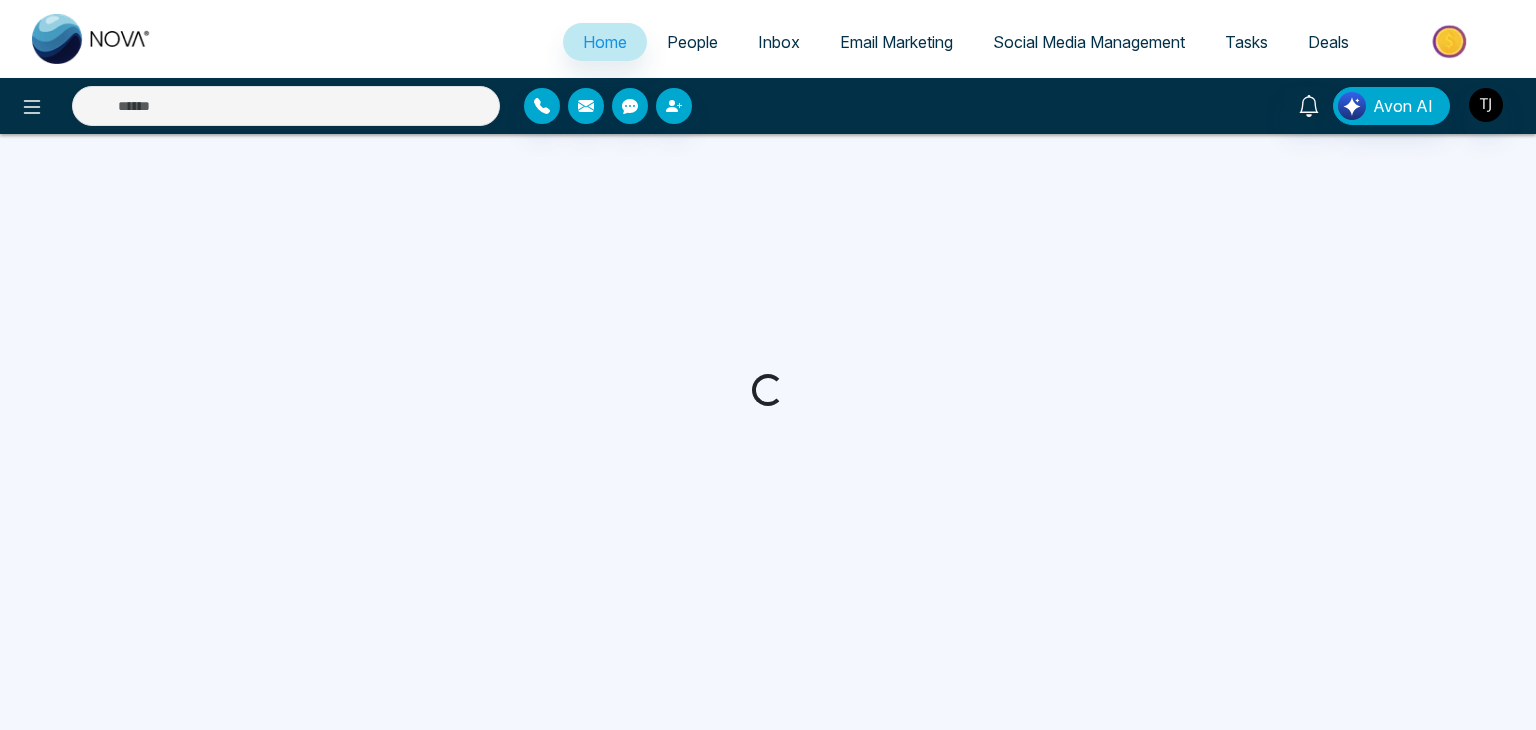 select on "*" 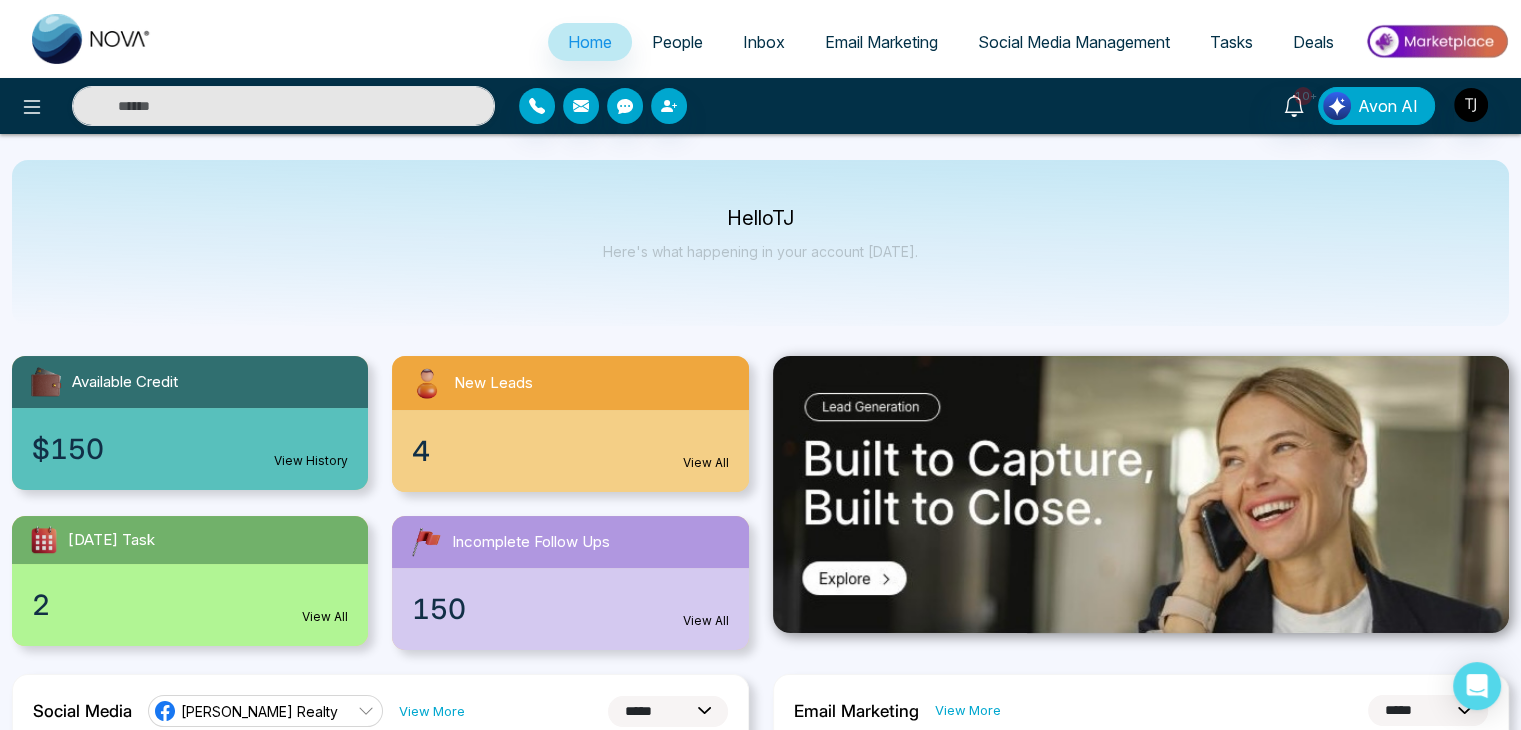 click on "People" at bounding box center (677, 42) 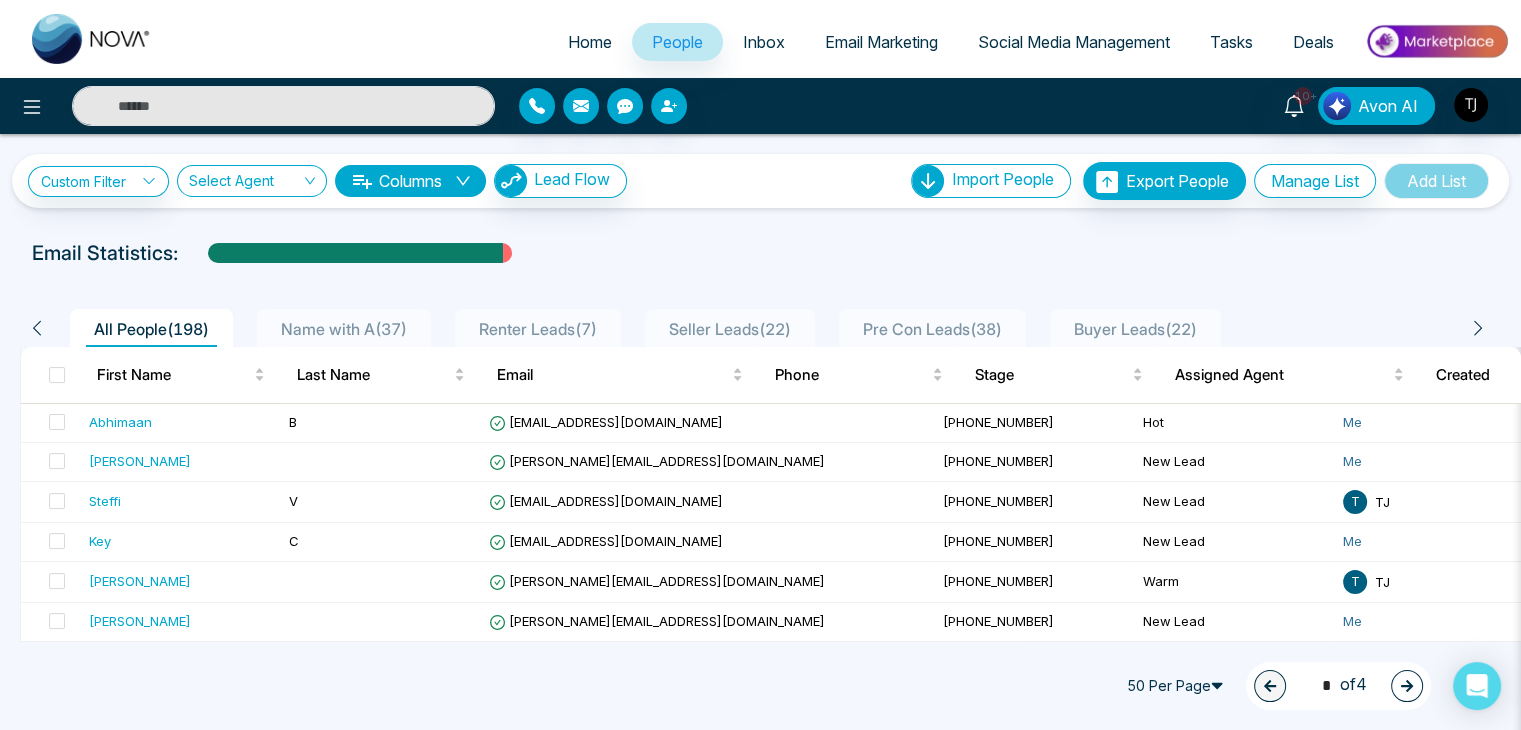 click on "Columns" at bounding box center (410, 181) 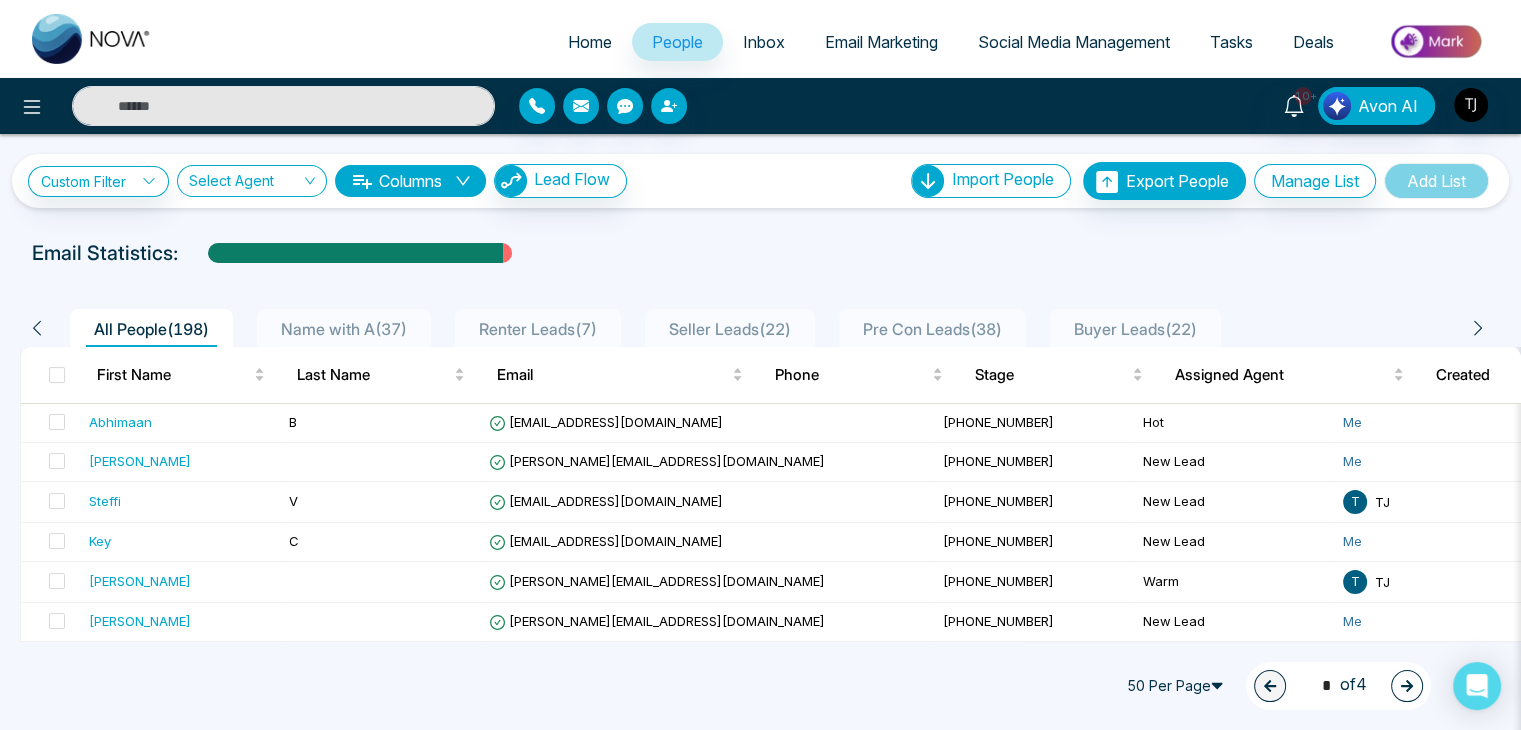 click on "Email Statistics:" at bounding box center [760, 253] 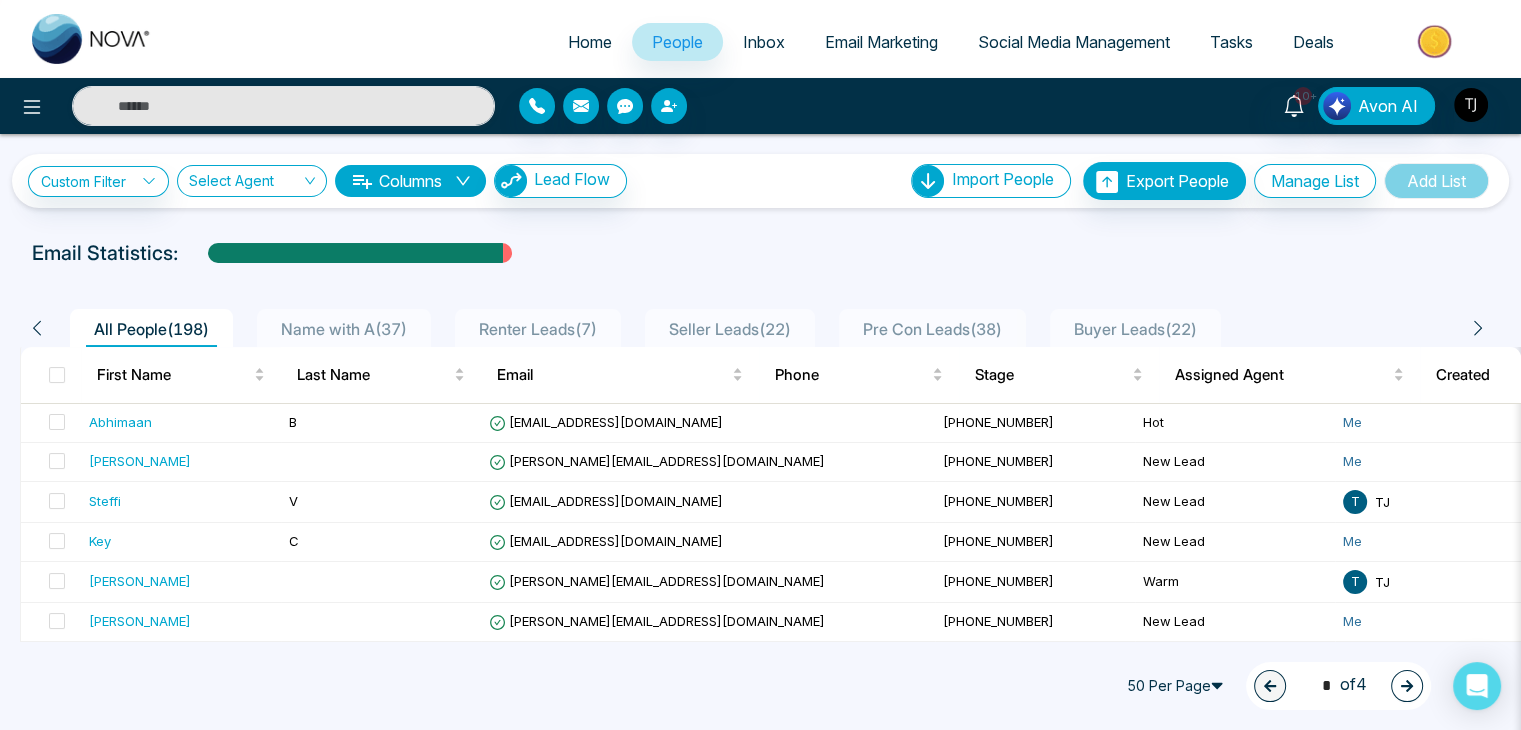 click on "Columns" at bounding box center [410, 181] 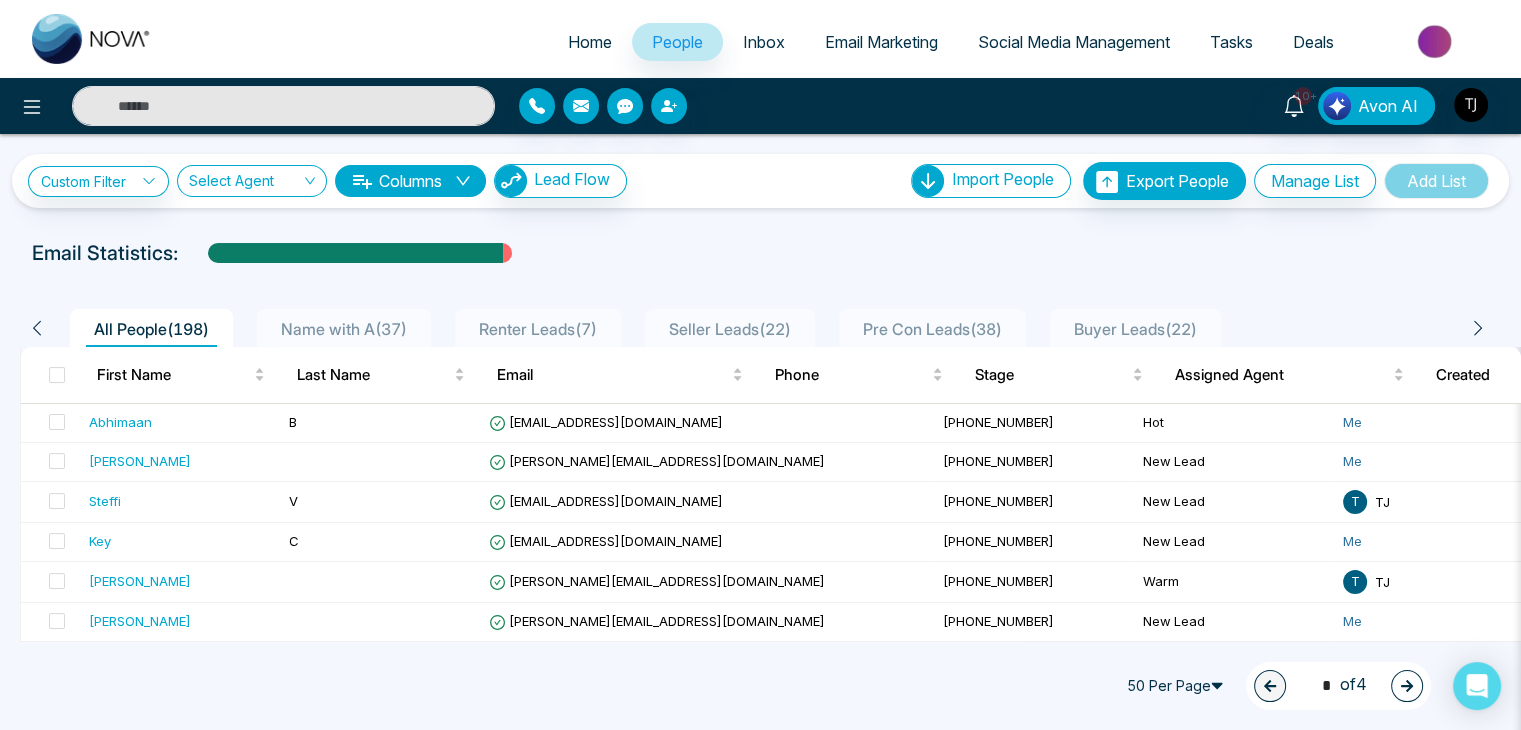 click on "Email Statistics:" at bounding box center [760, 253] 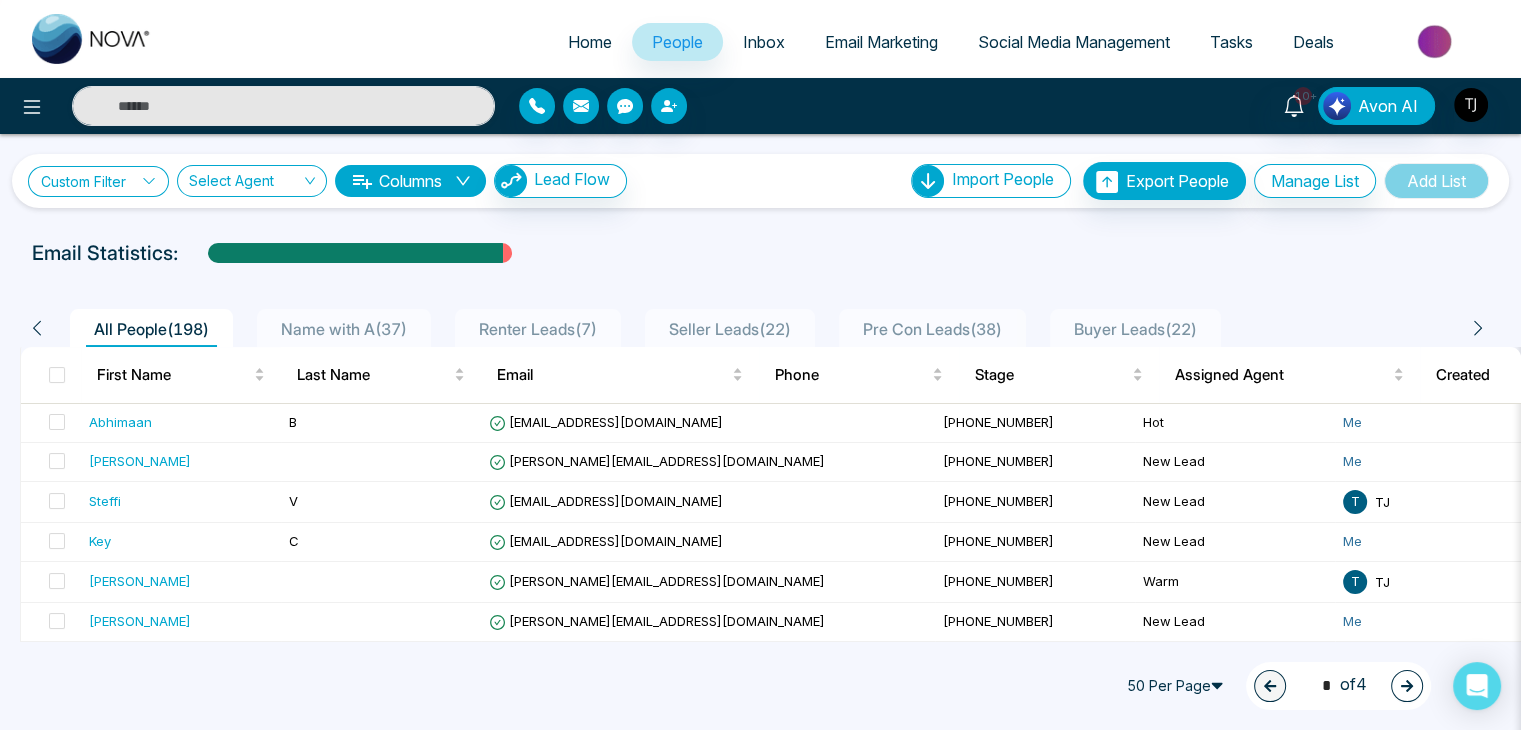 click on "Custom Filter" at bounding box center [98, 181] 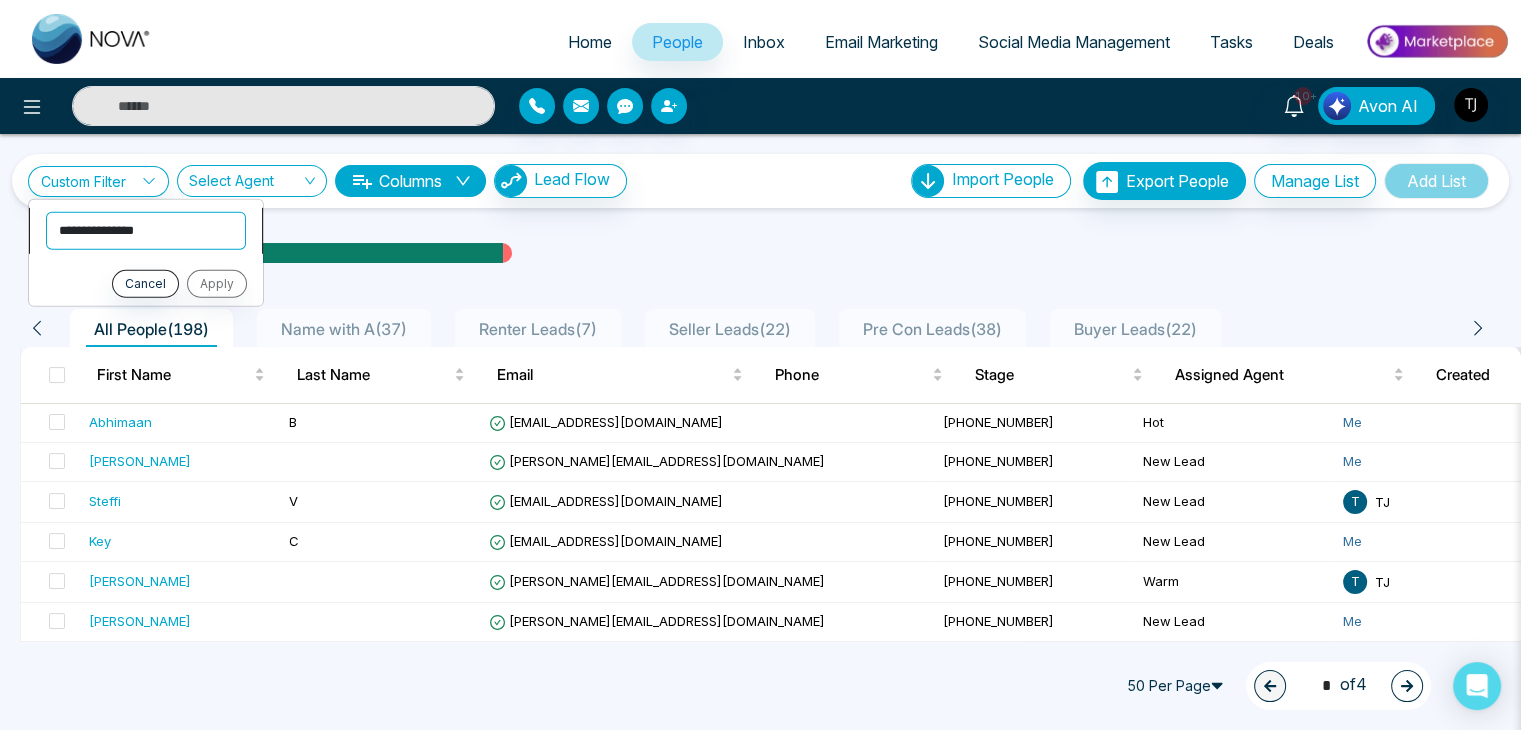 click on "**********" at bounding box center [146, 230] 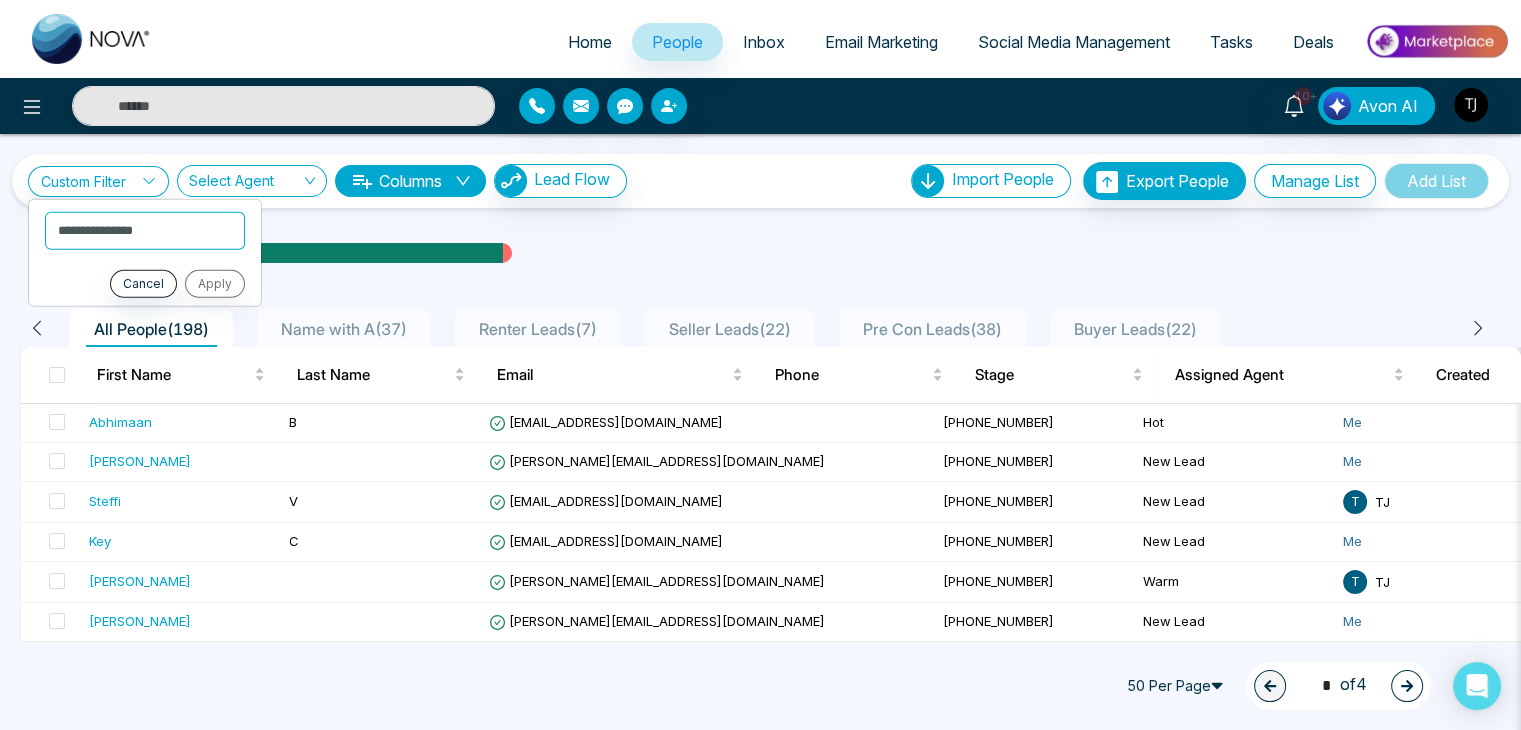 click on "**********" at bounding box center [760, 1337] 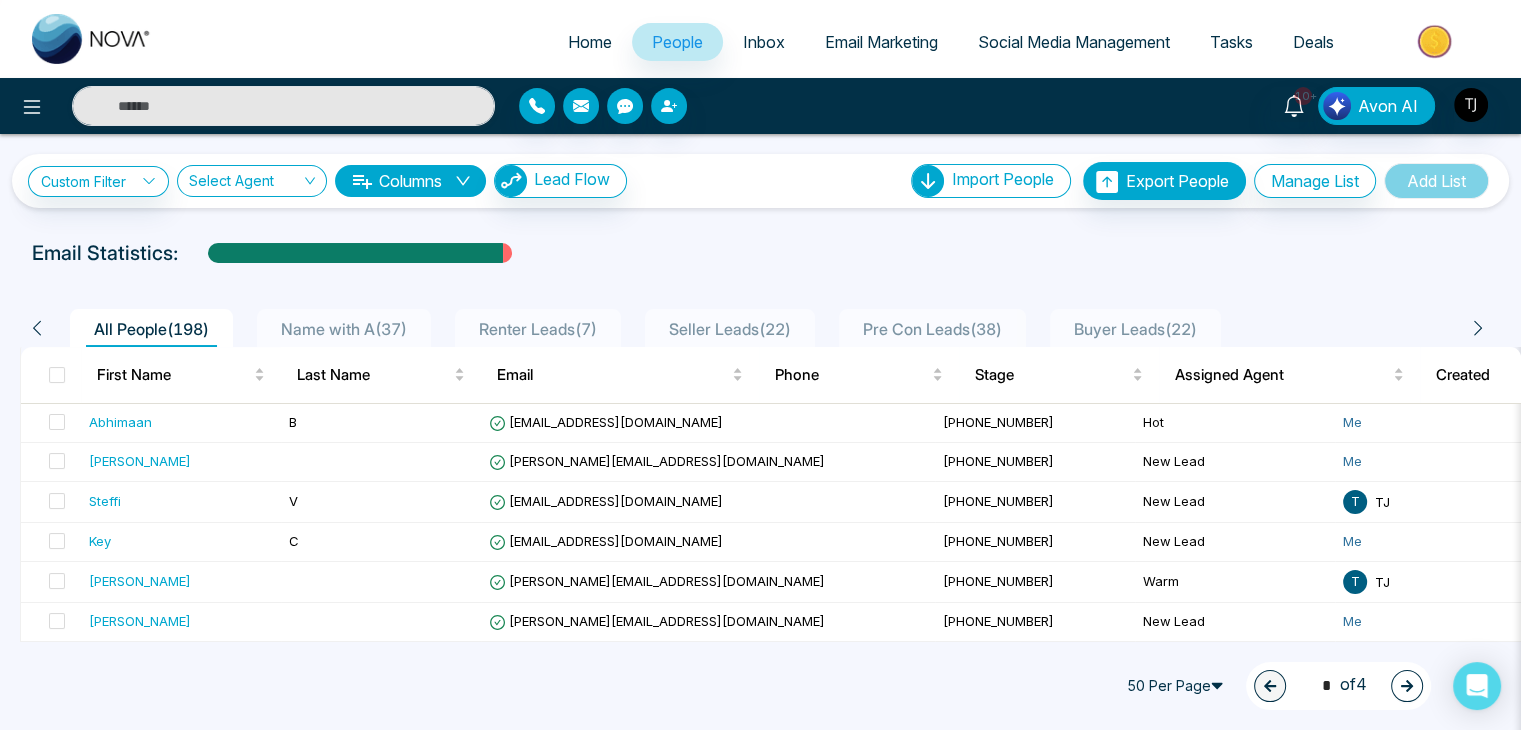 click on "**********" at bounding box center (760, 1337) 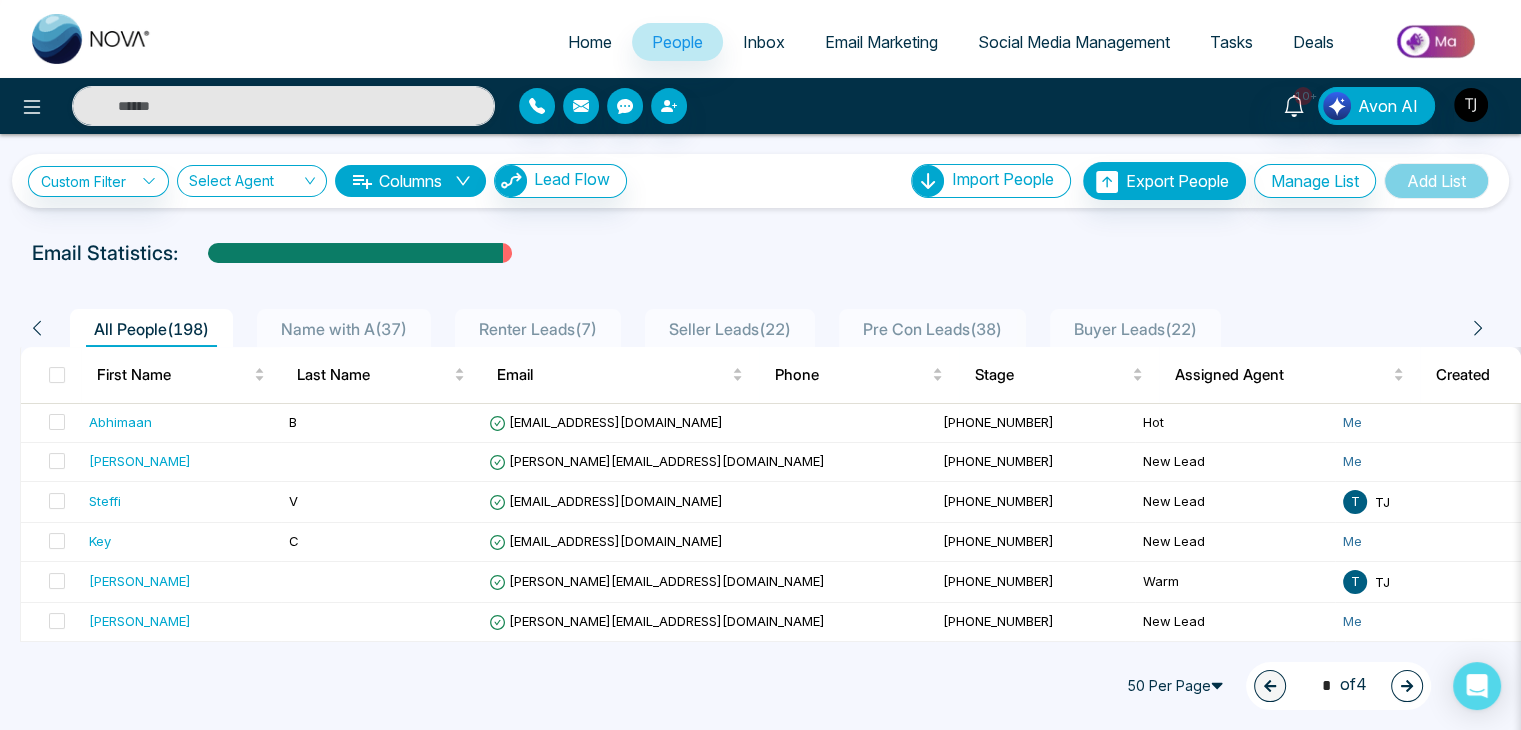 click on "Home" at bounding box center [590, 42] 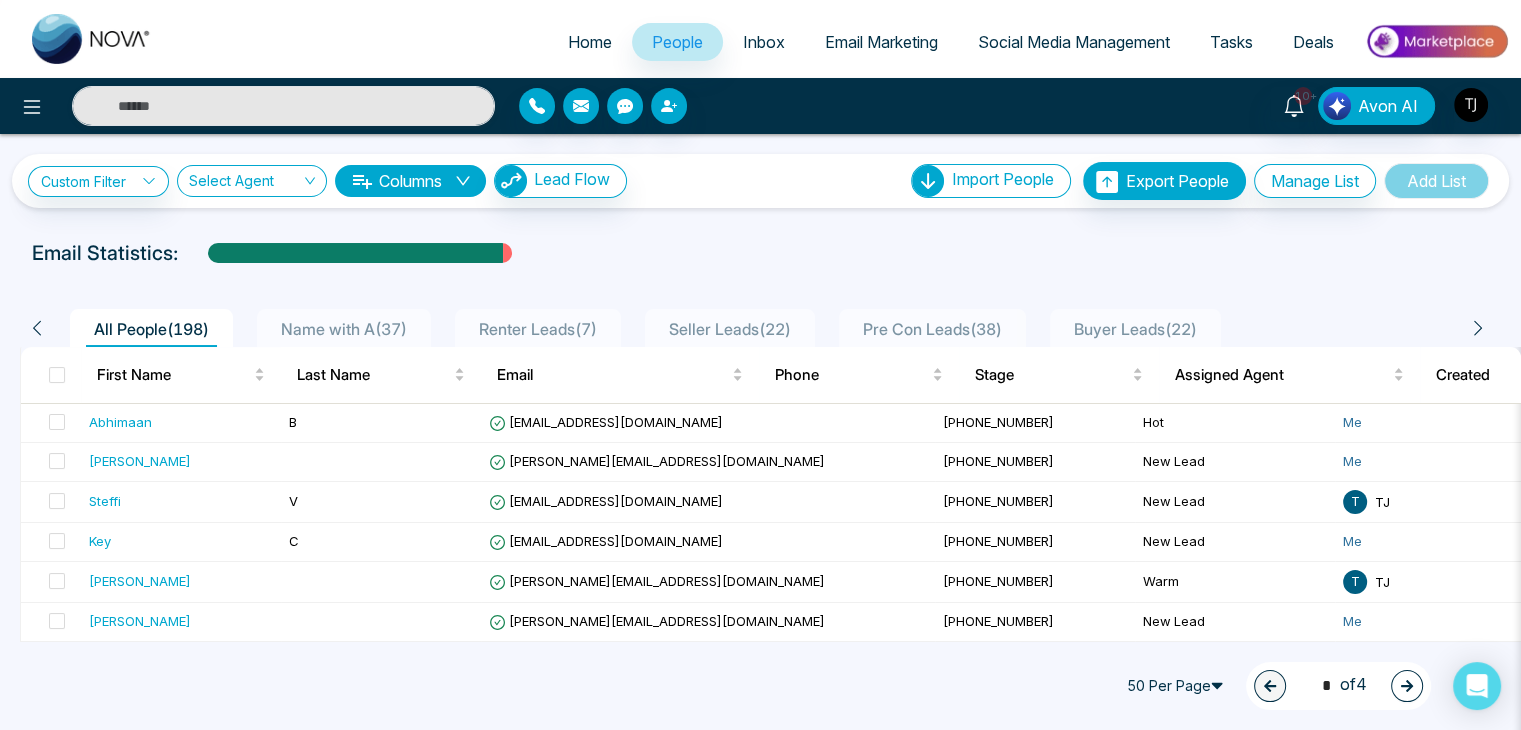 select on "*" 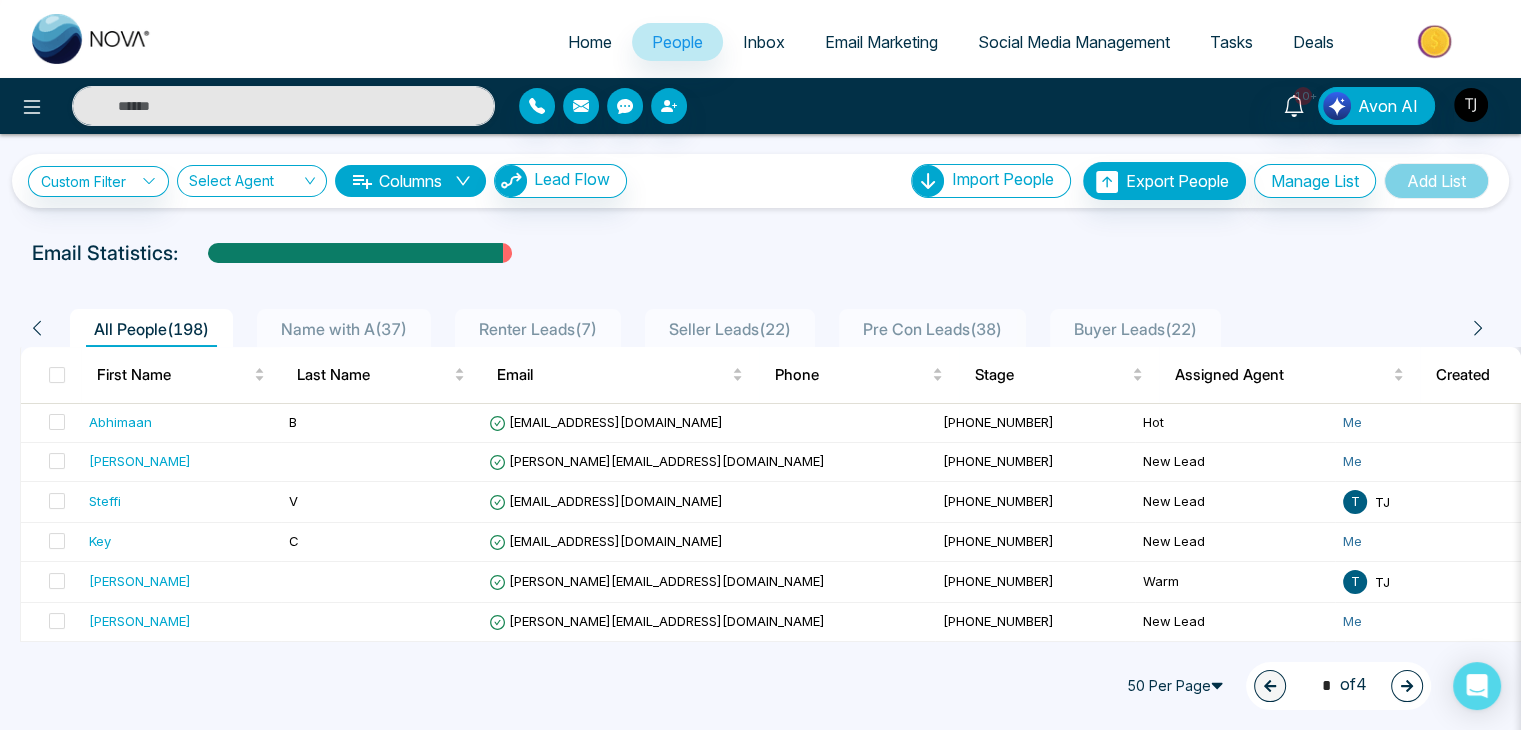 select on "*" 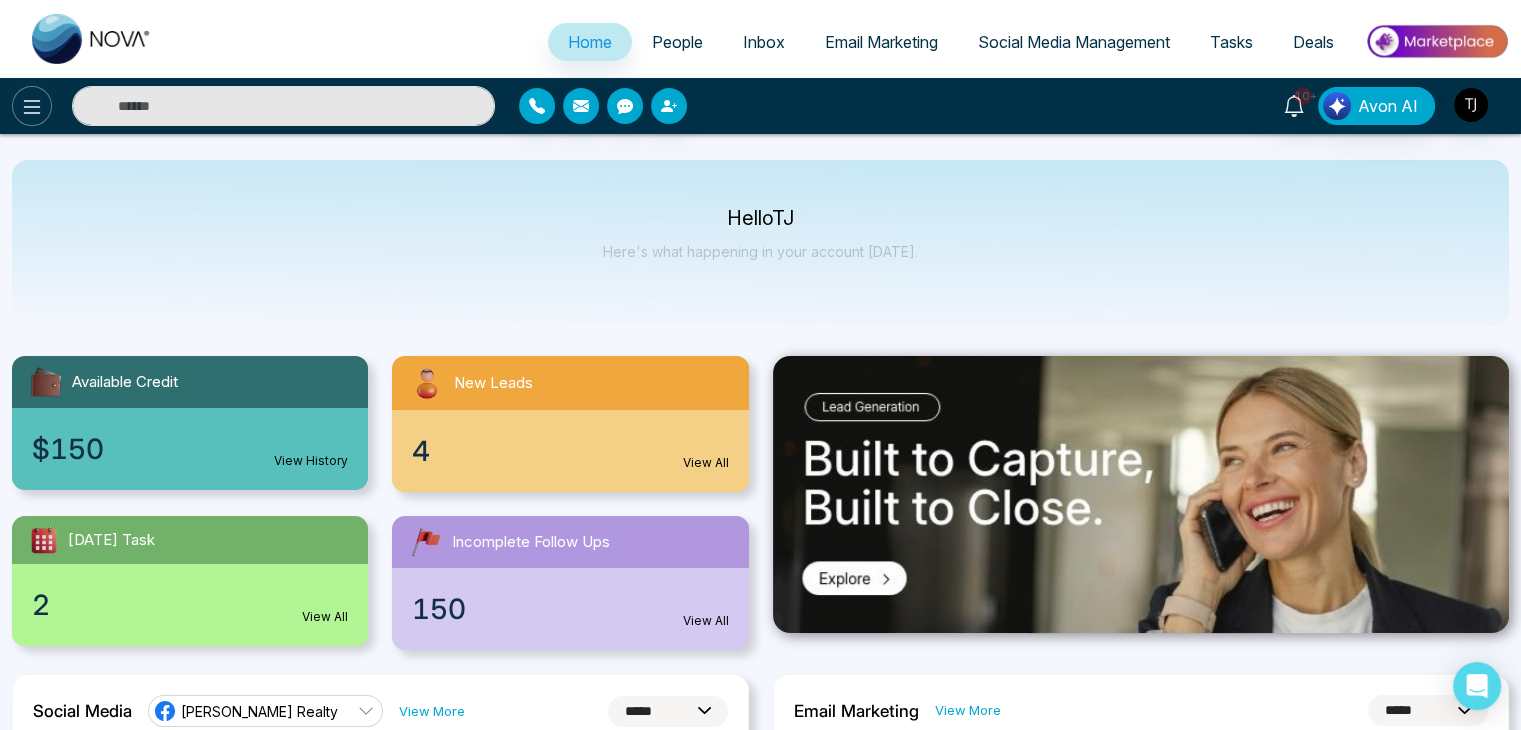 click at bounding box center [32, 106] 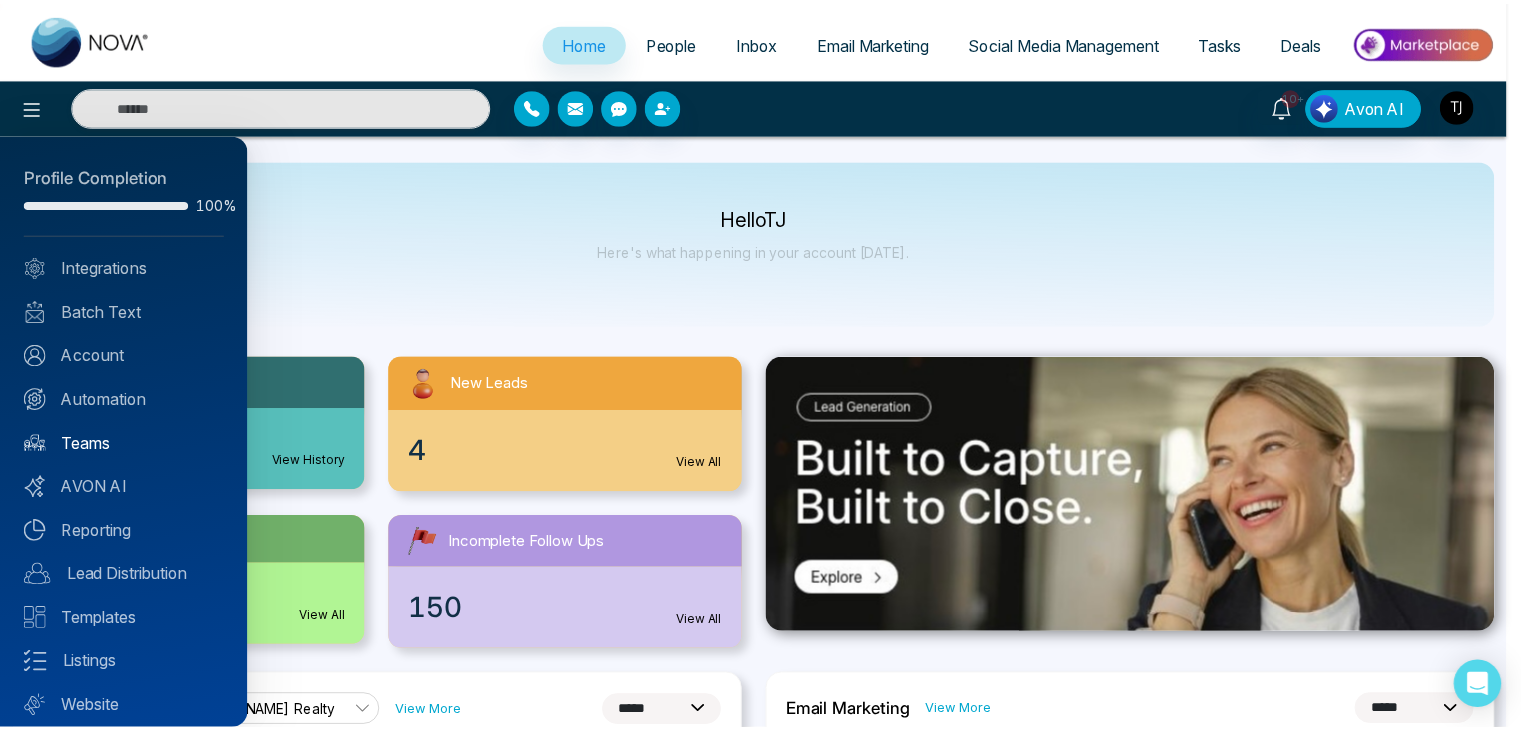 scroll, scrollTop: 56, scrollLeft: 0, axis: vertical 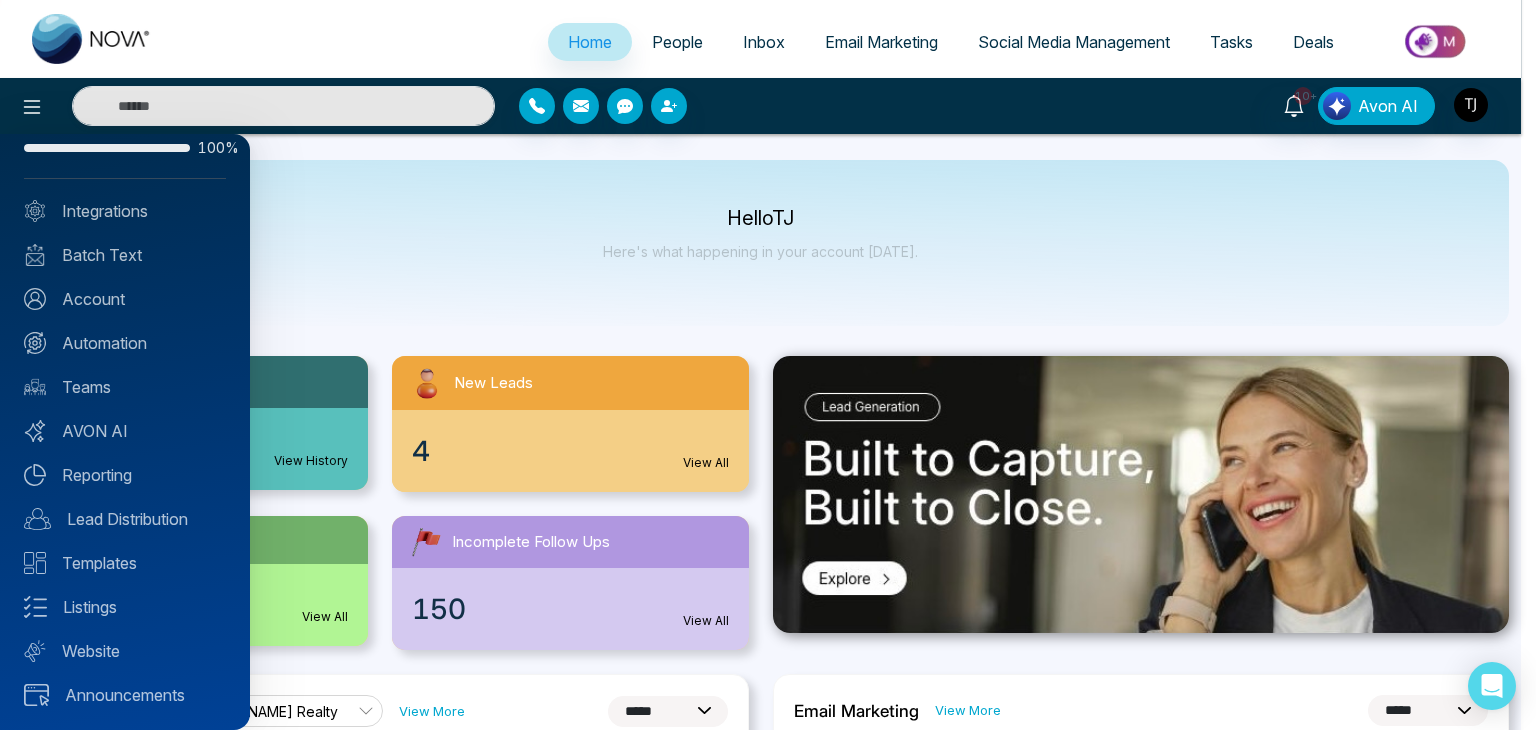click at bounding box center [768, 365] 